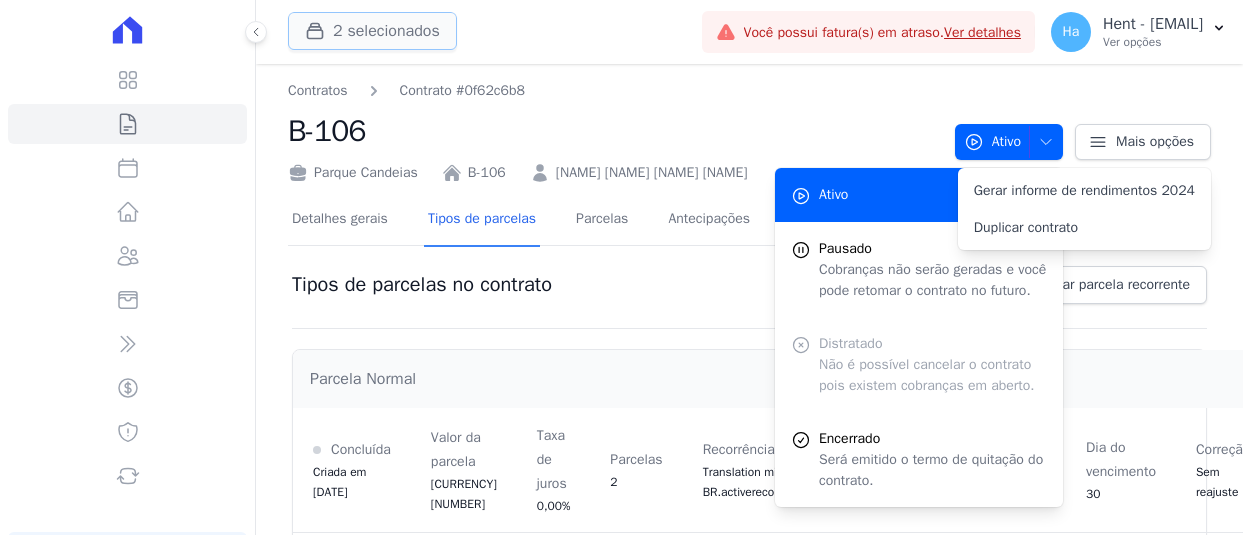 click on "2 selecionados" at bounding box center (372, 31) 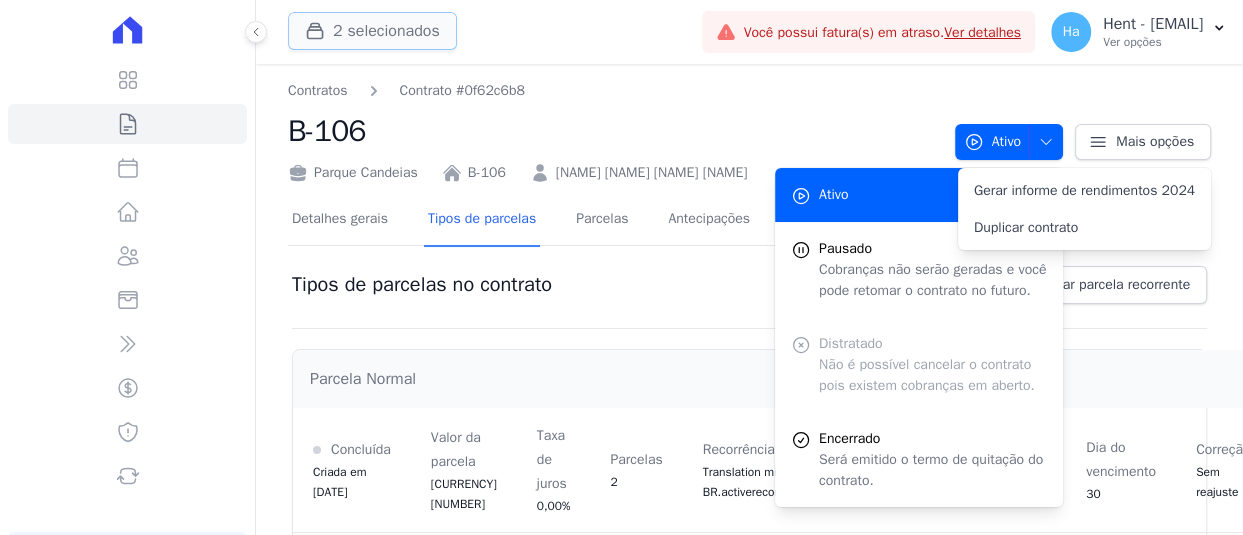 click on "2 selecionados" at bounding box center [372, 31] 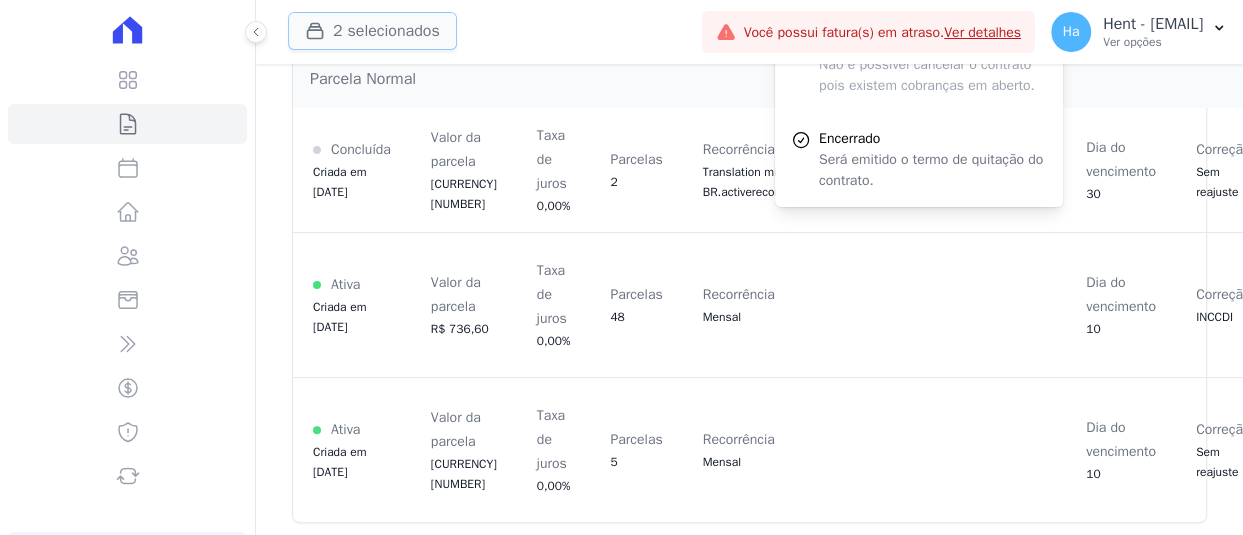 click on "2 selecionados" at bounding box center [372, 31] 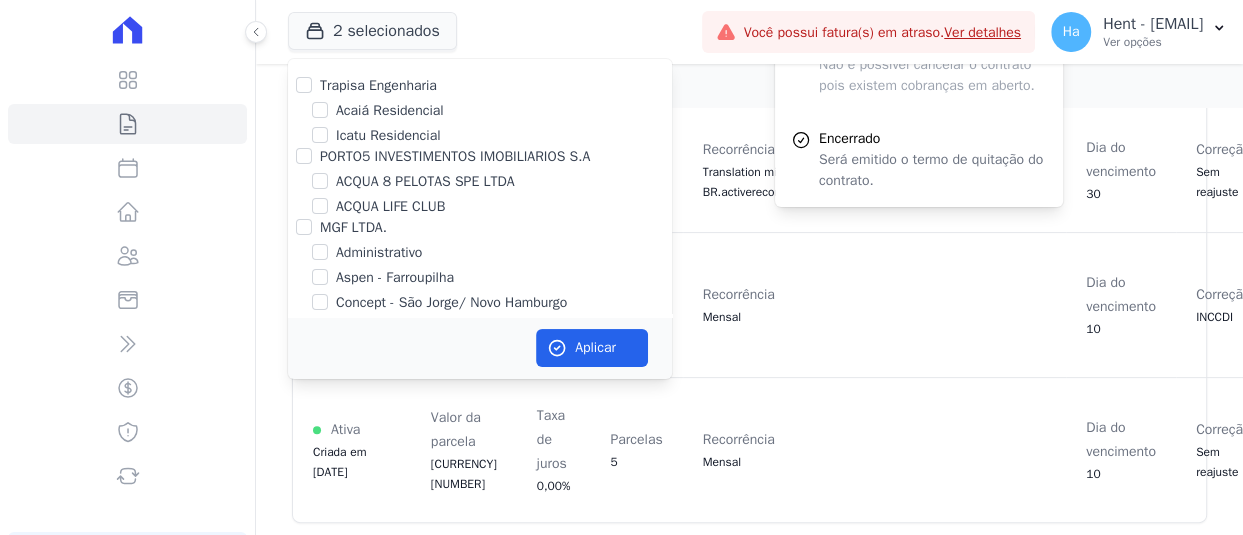 scroll, scrollTop: 10502, scrollLeft: 0, axis: vertical 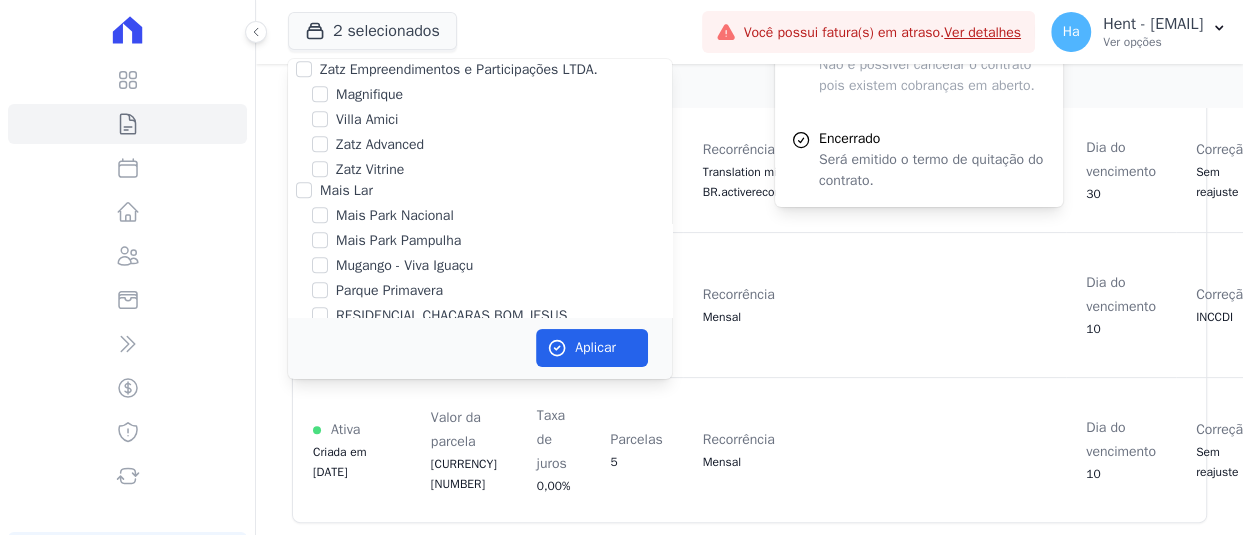 click on "Lumini Clube Residencial" at bounding box center (320, -2) 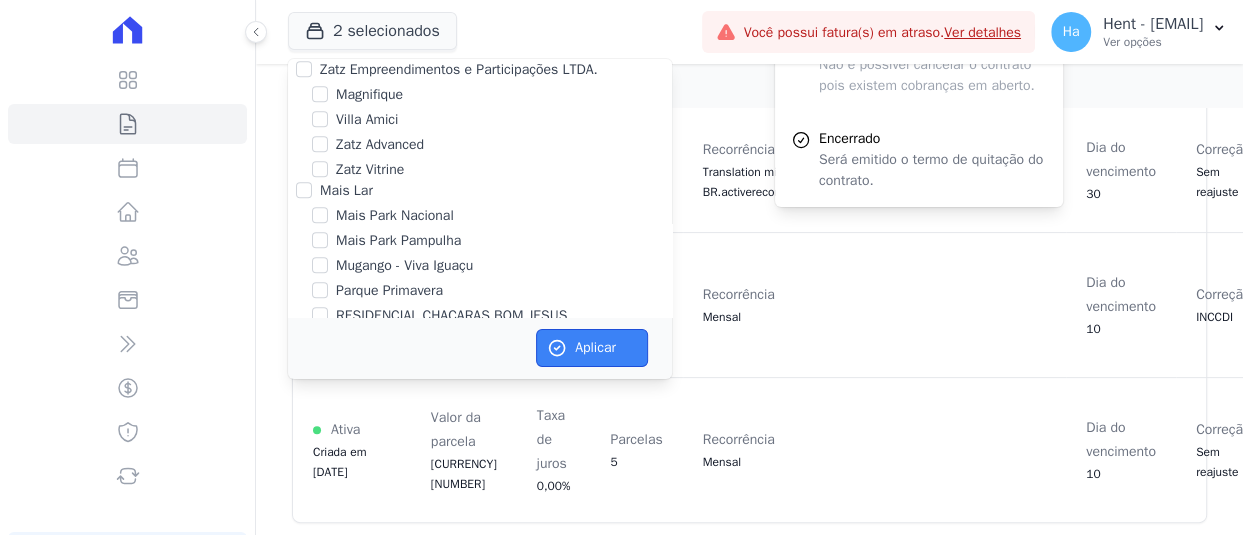 click on "Aplicar" at bounding box center [592, 348] 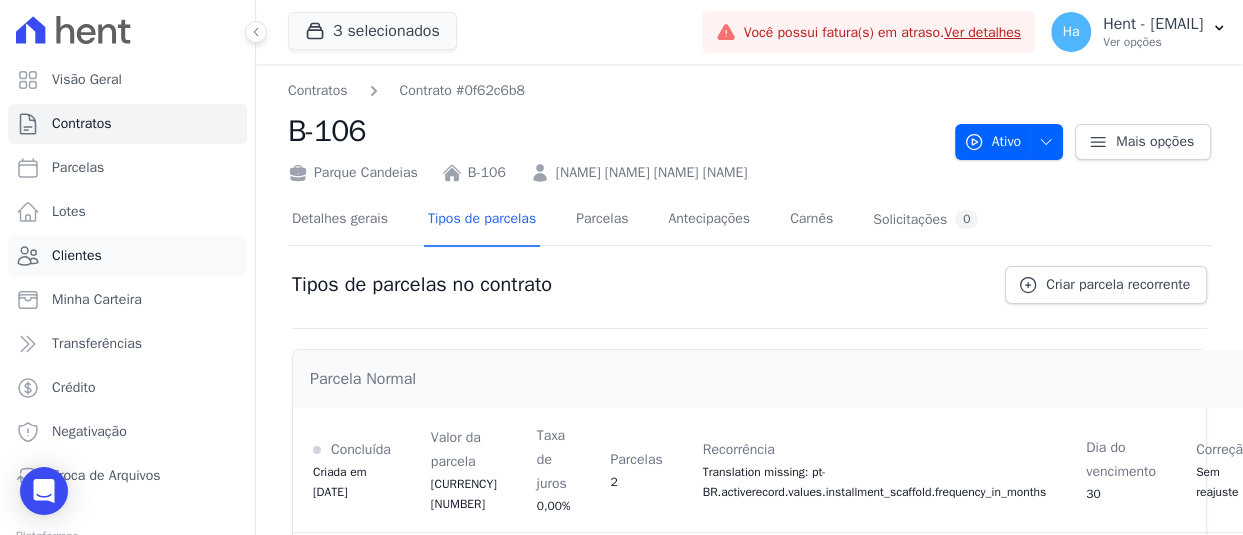 click on "Clientes" at bounding box center [77, 256] 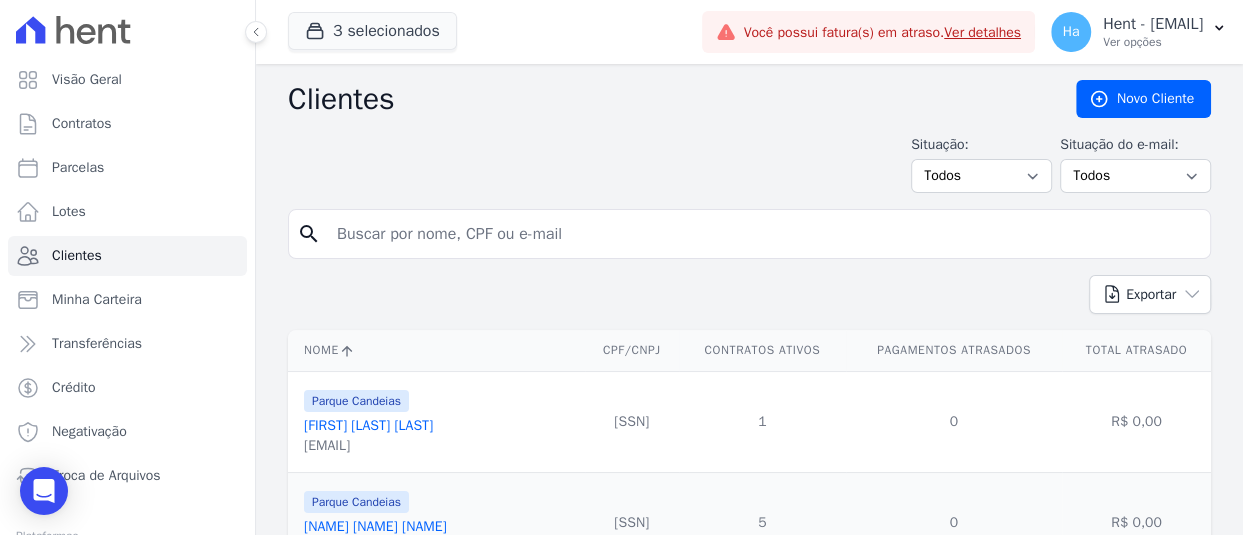click at bounding box center [763, 234] 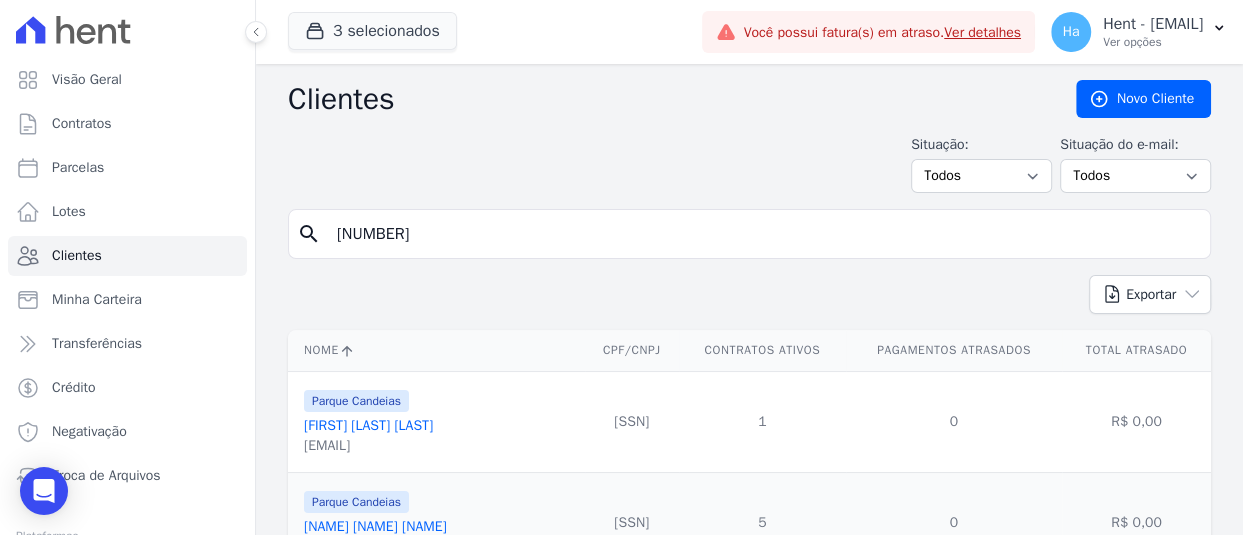 type on "51643040820" 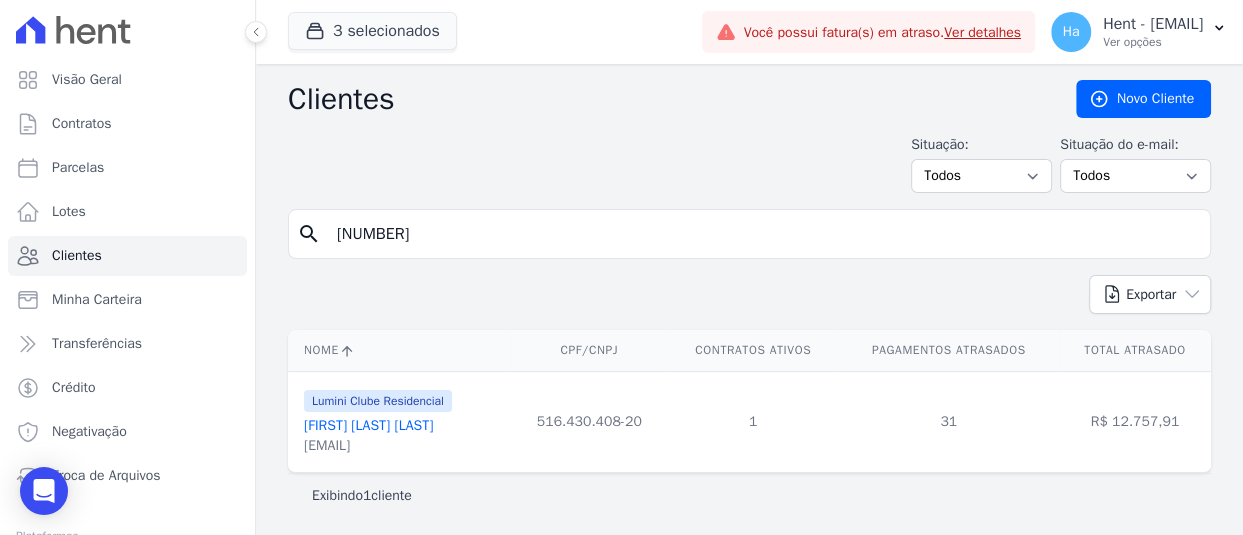 click on "Reiane Vitória Oliveira Dos Santos" at bounding box center (368, 425) 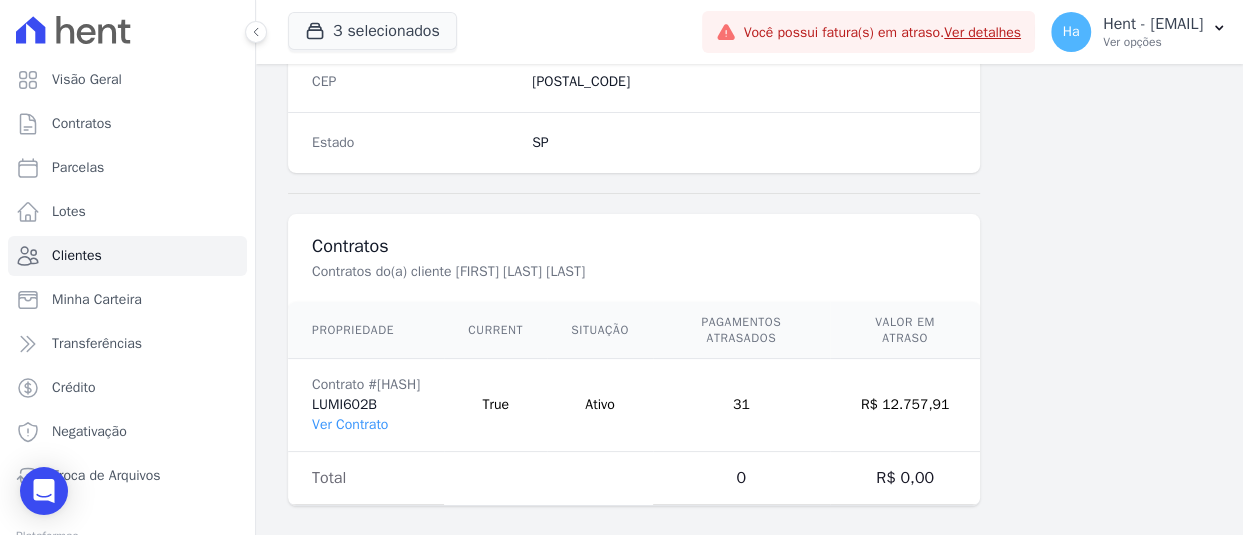 scroll, scrollTop: 1349, scrollLeft: 0, axis: vertical 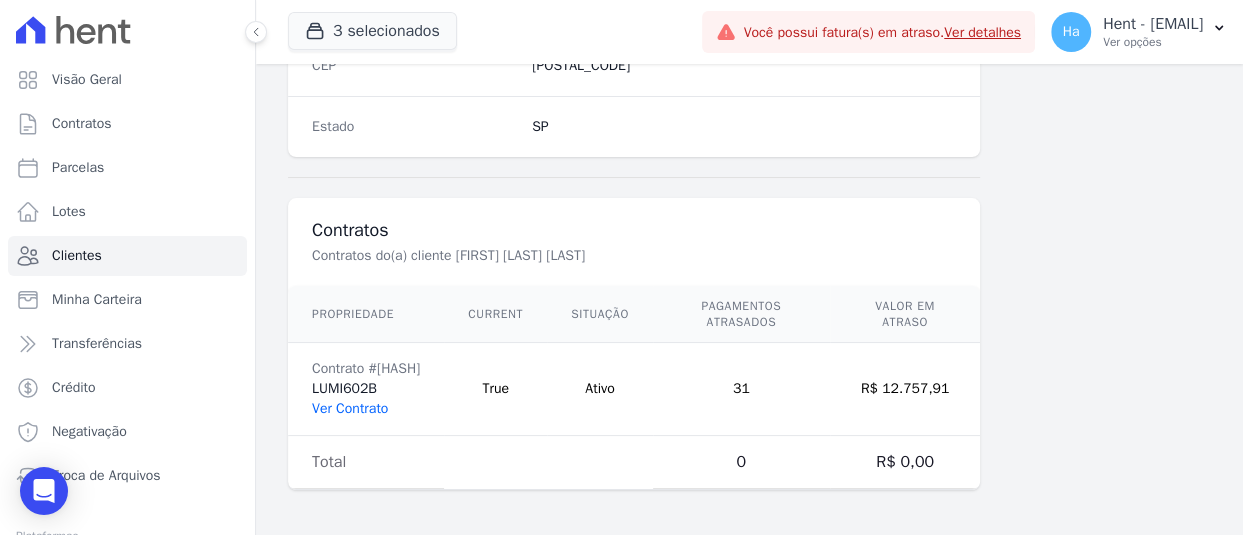 click on "Ver Contrato" at bounding box center (350, 408) 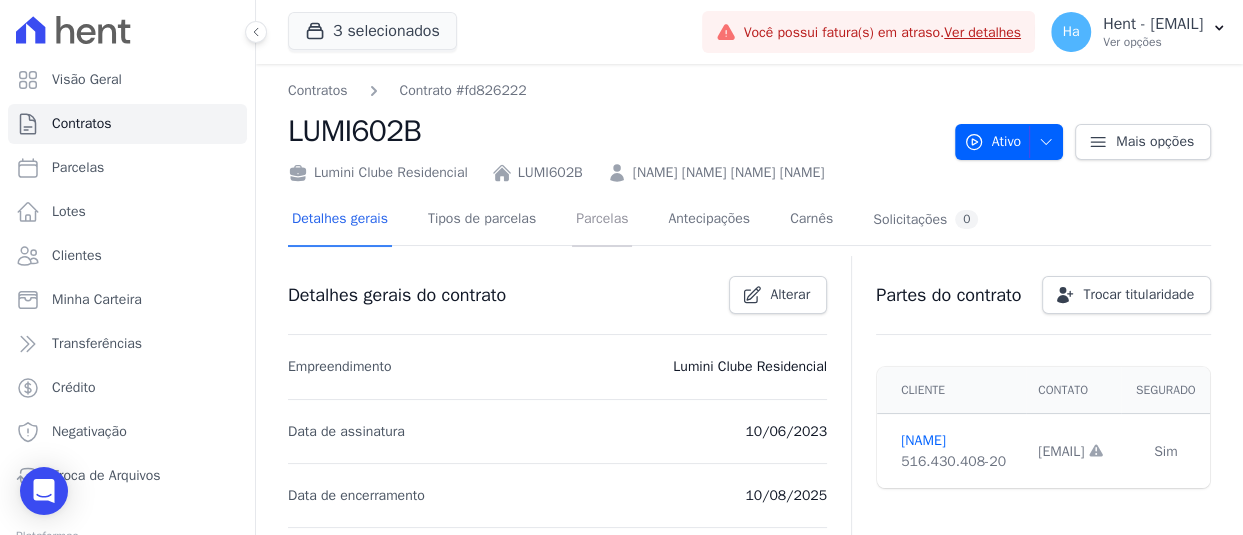 click on "Parcelas" at bounding box center (602, 220) 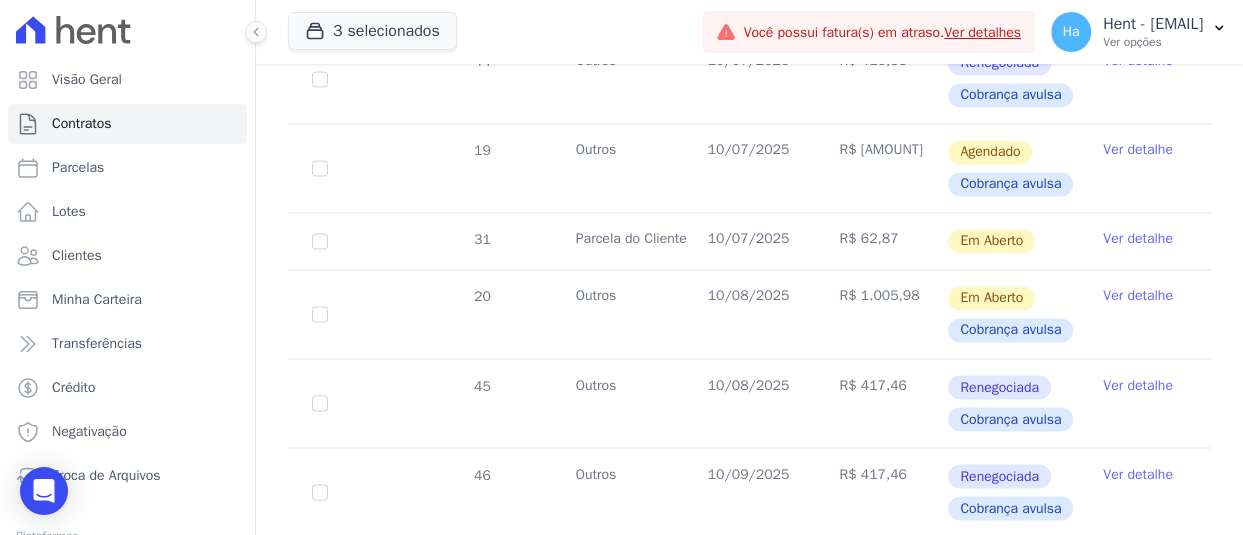 scroll, scrollTop: 2000, scrollLeft: 0, axis: vertical 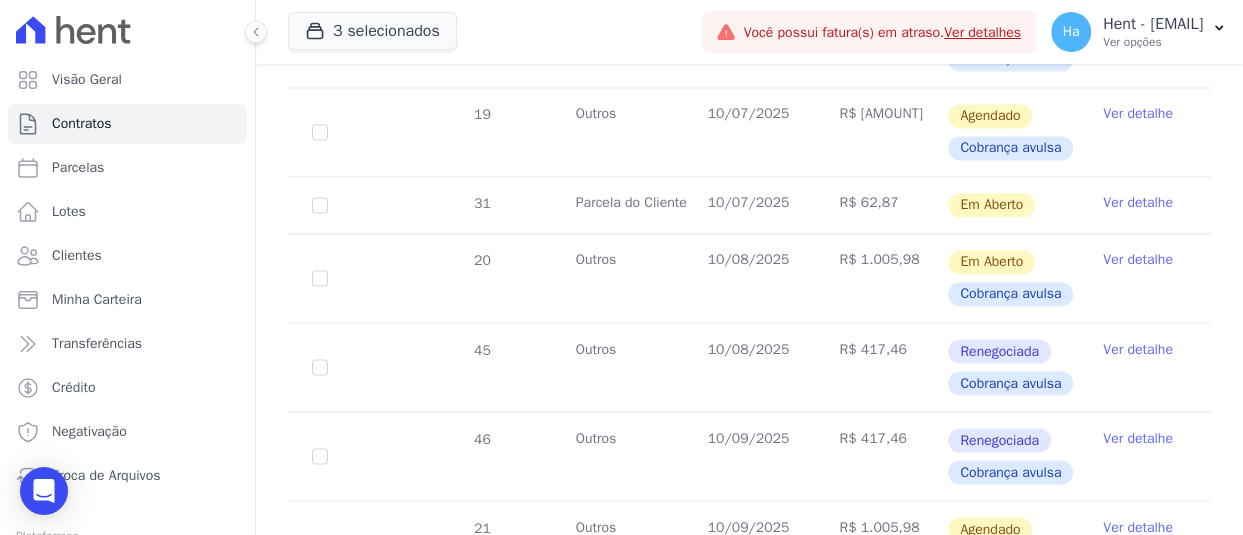 click on "Ver detalhe" at bounding box center [1138, 203] 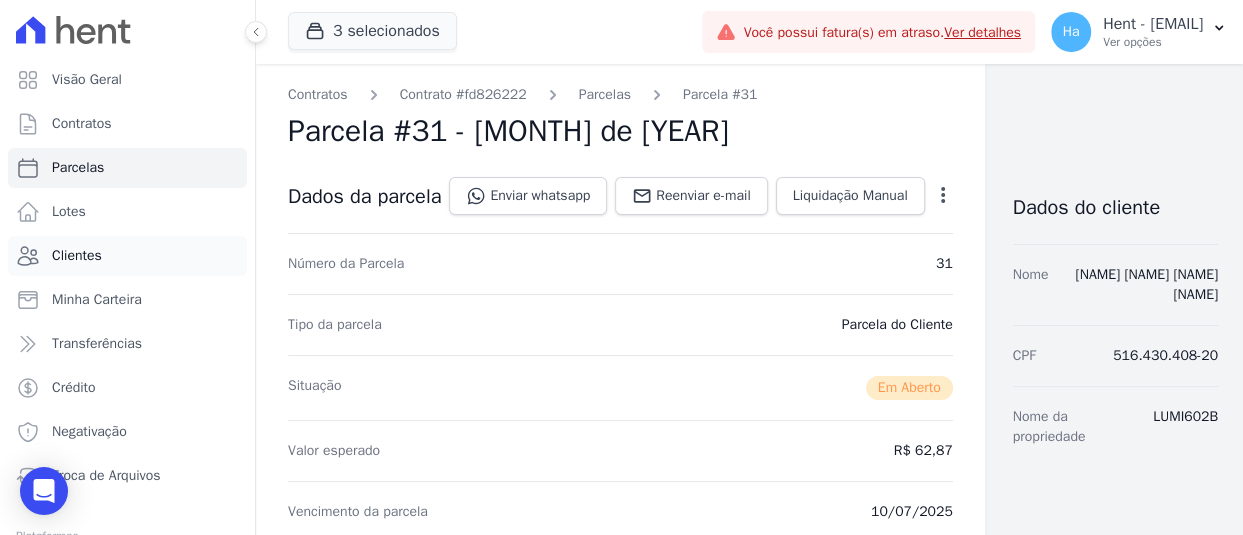 click on "Clientes" at bounding box center (127, 256) 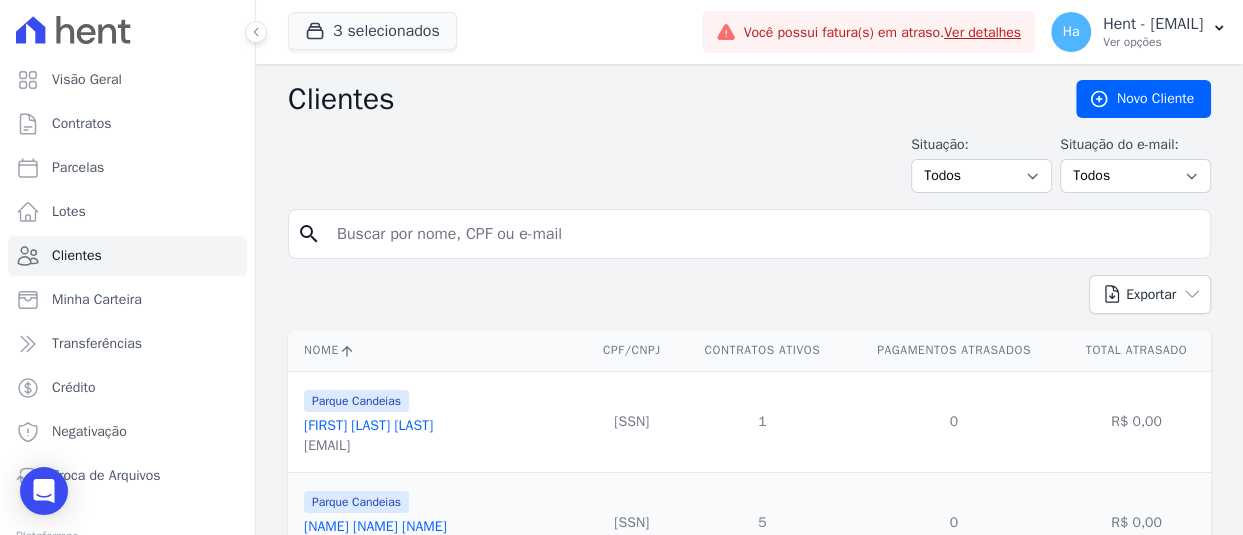click at bounding box center (763, 234) 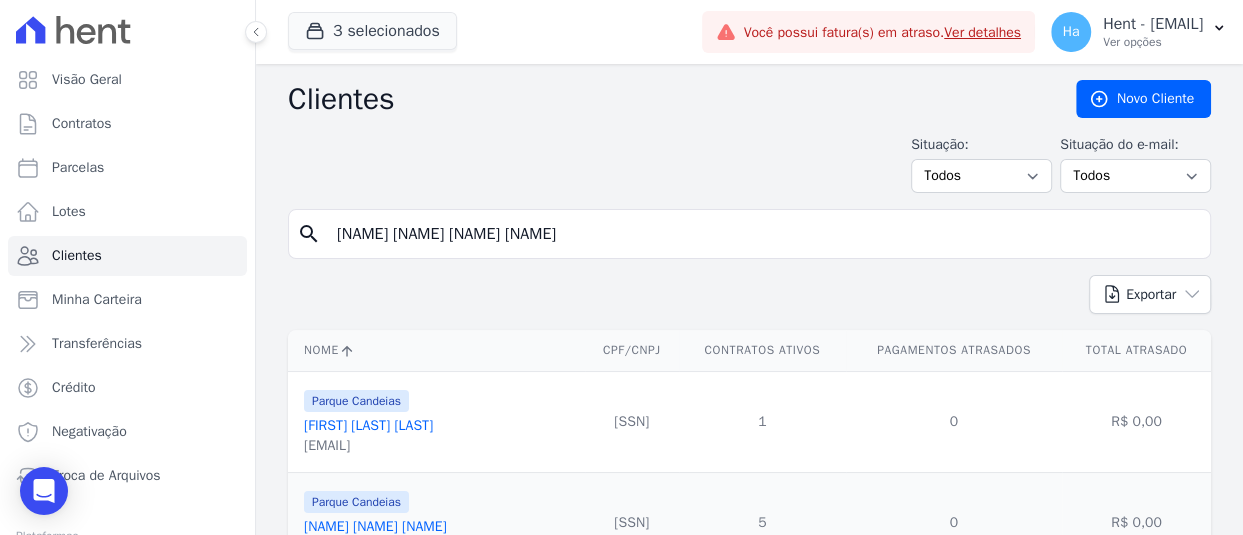 type on "REIANE VITÓRIA OLIVEIRA DOS SANTOS" 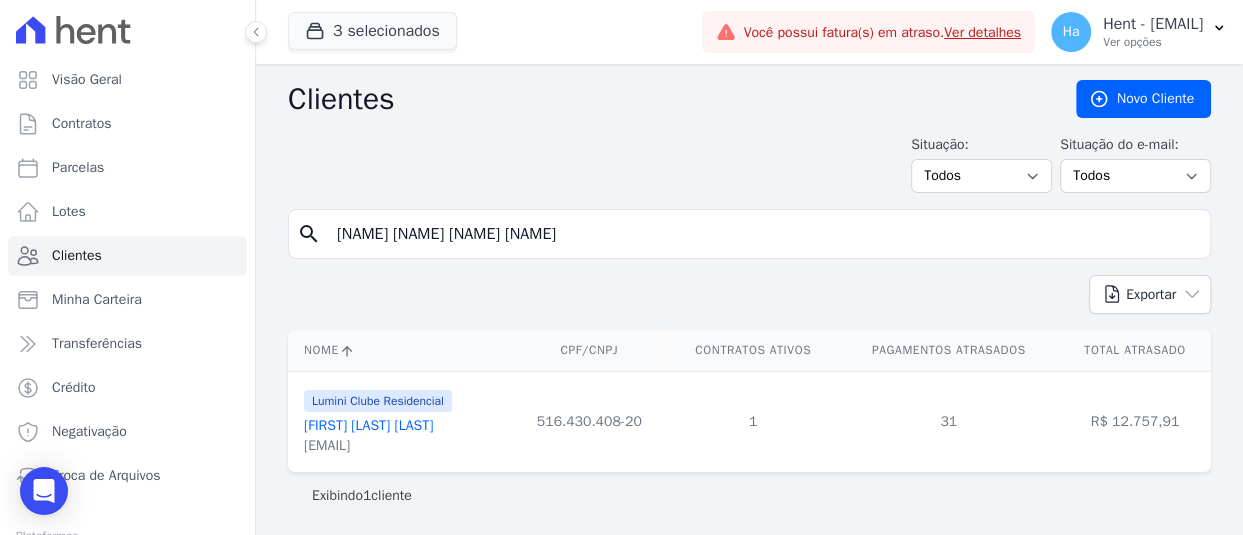 click on "Reiane Vitória Oliveira Dos Santos" at bounding box center [368, 425] 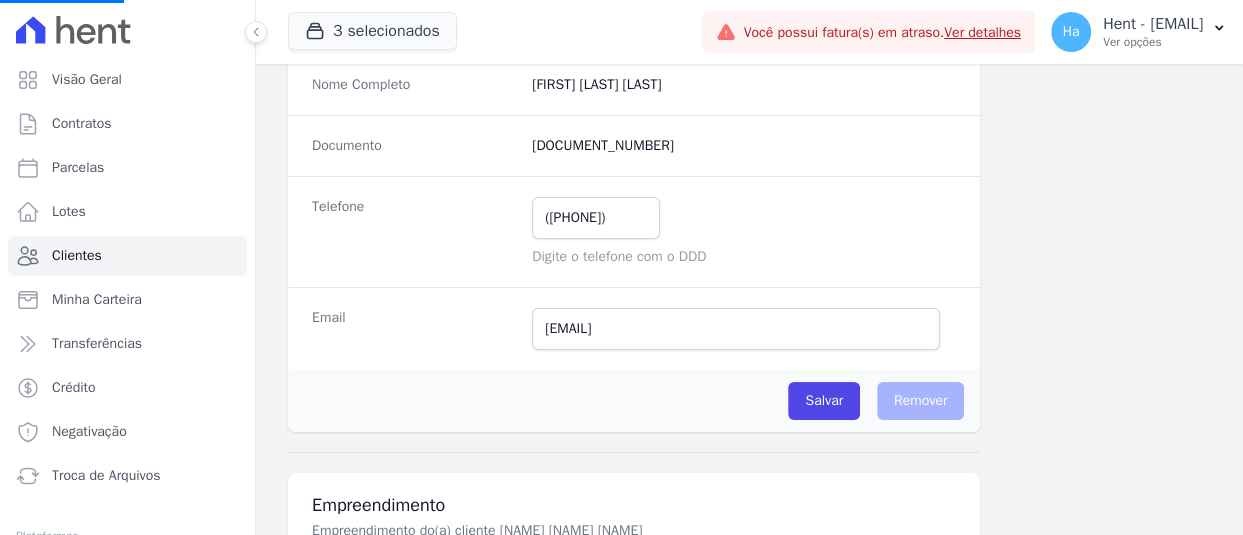 scroll, scrollTop: 0, scrollLeft: 0, axis: both 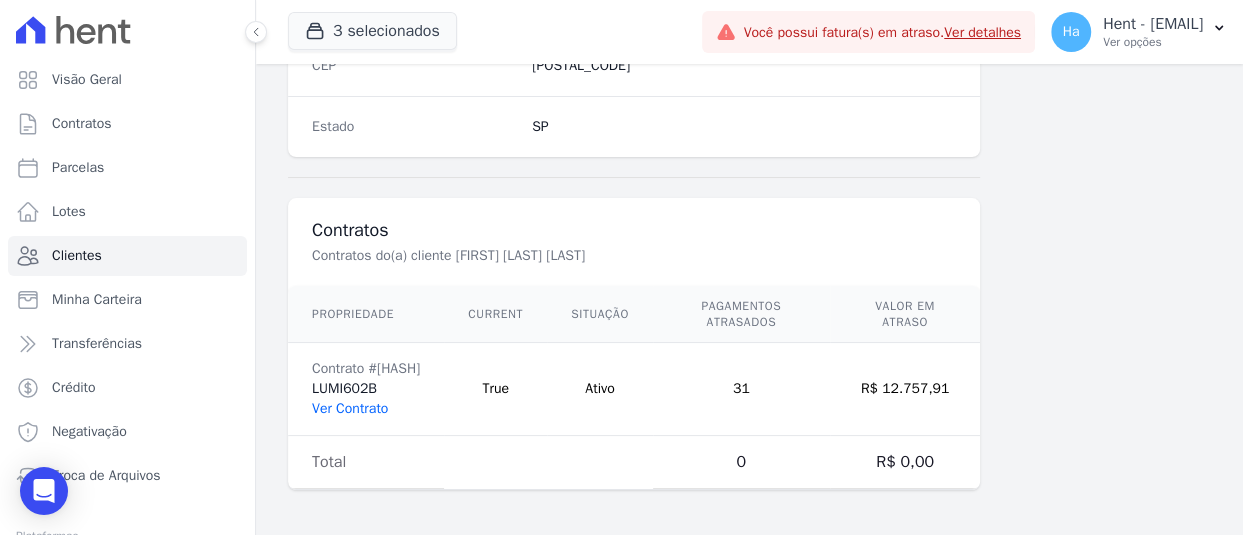 click on "Ver Contrato" at bounding box center [350, 408] 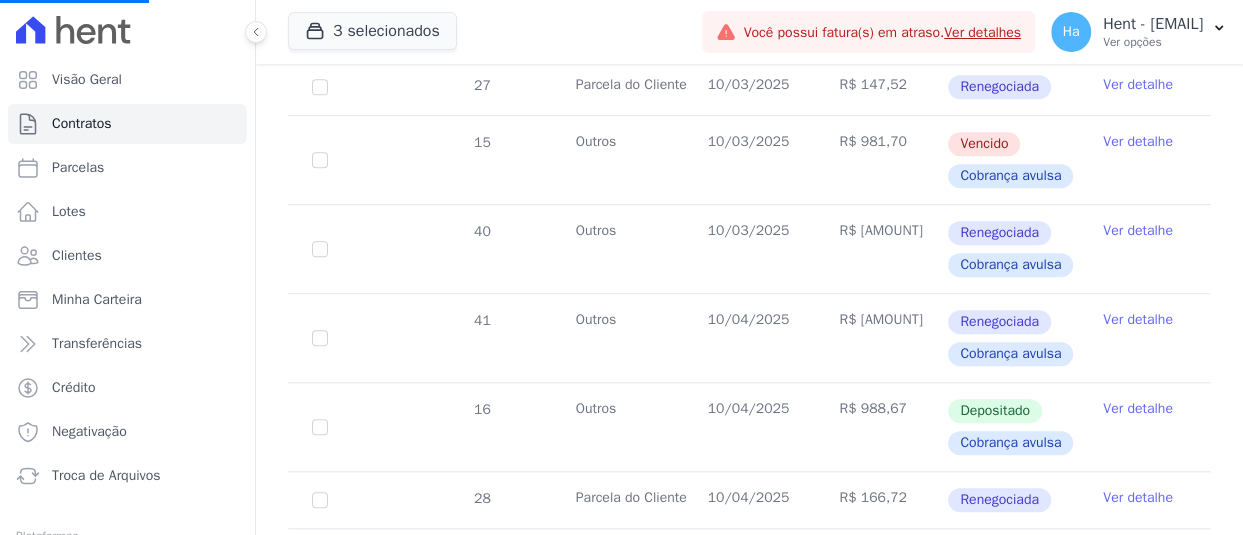 scroll, scrollTop: 0, scrollLeft: 0, axis: both 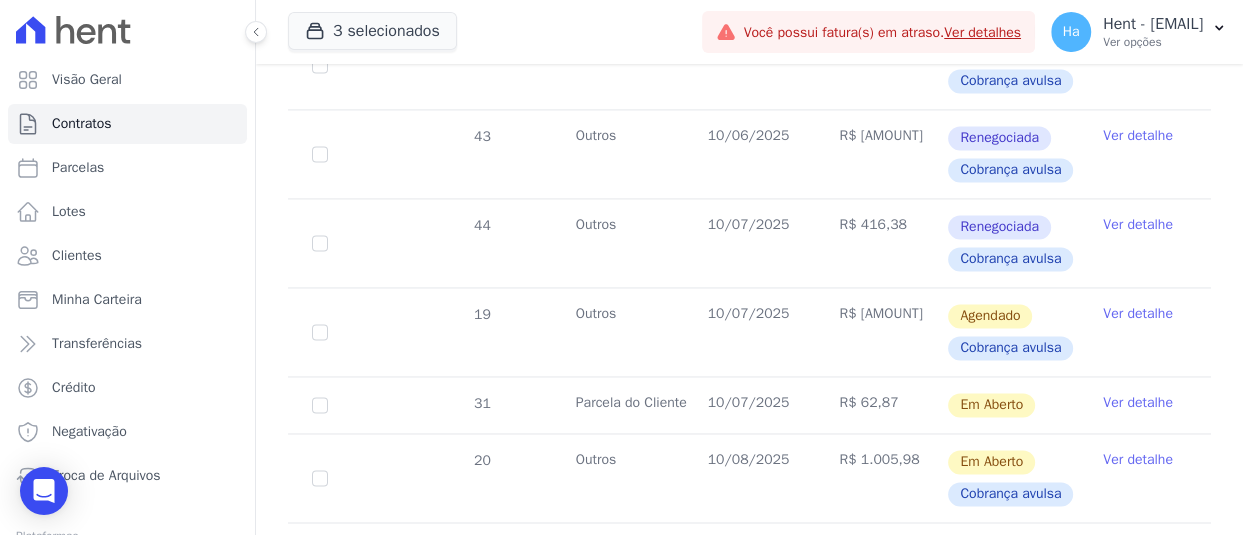 click on "Ver detalhe" at bounding box center [1138, 403] 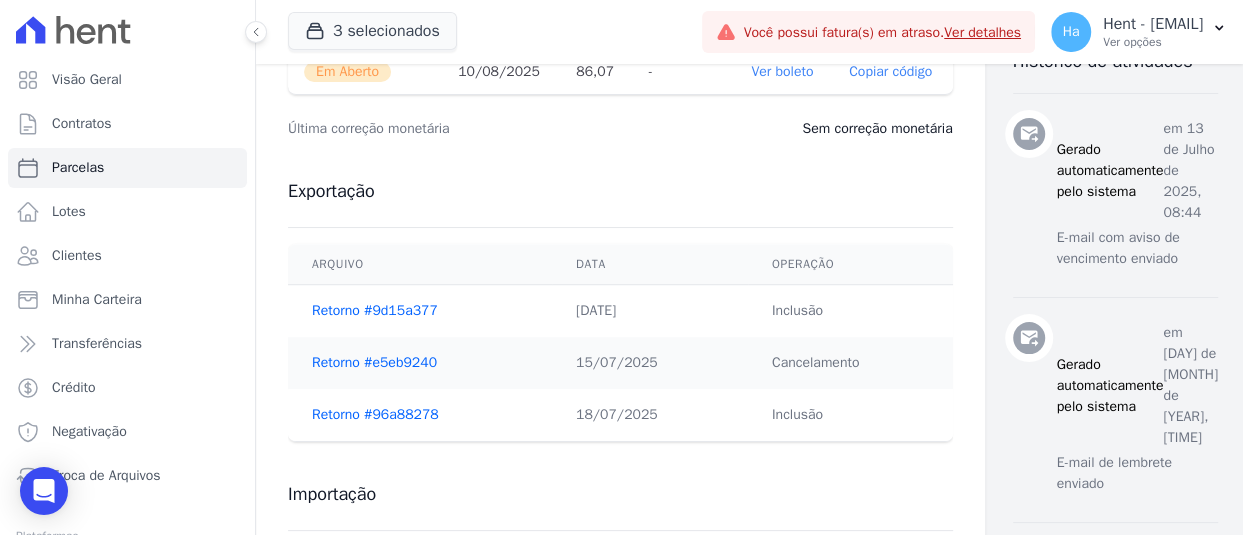 scroll, scrollTop: 600, scrollLeft: 0, axis: vertical 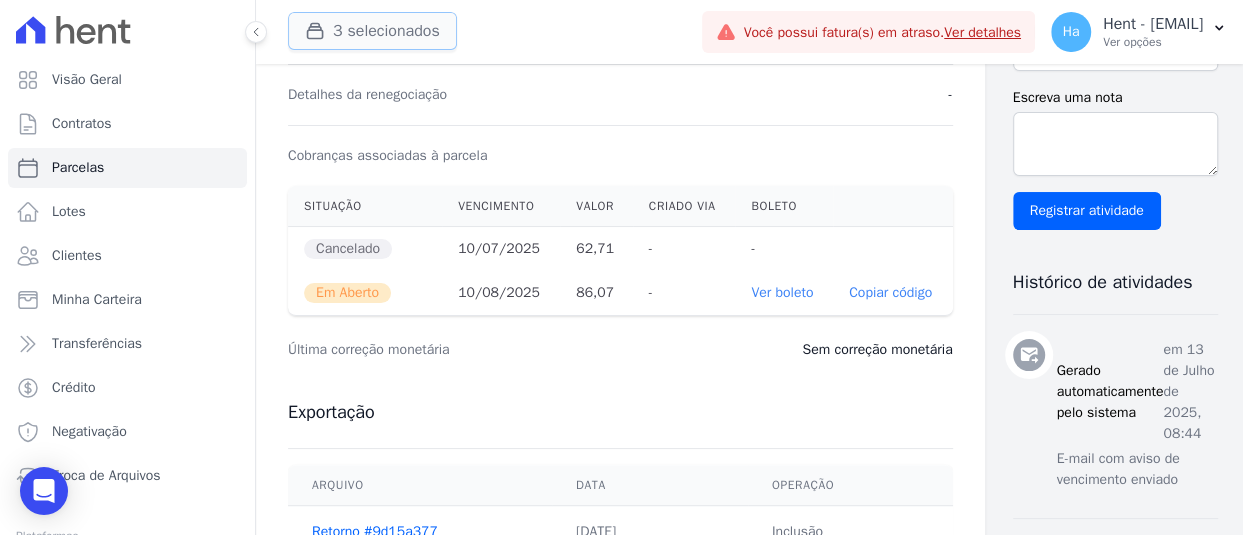 click on "3 selecionados" at bounding box center [372, 31] 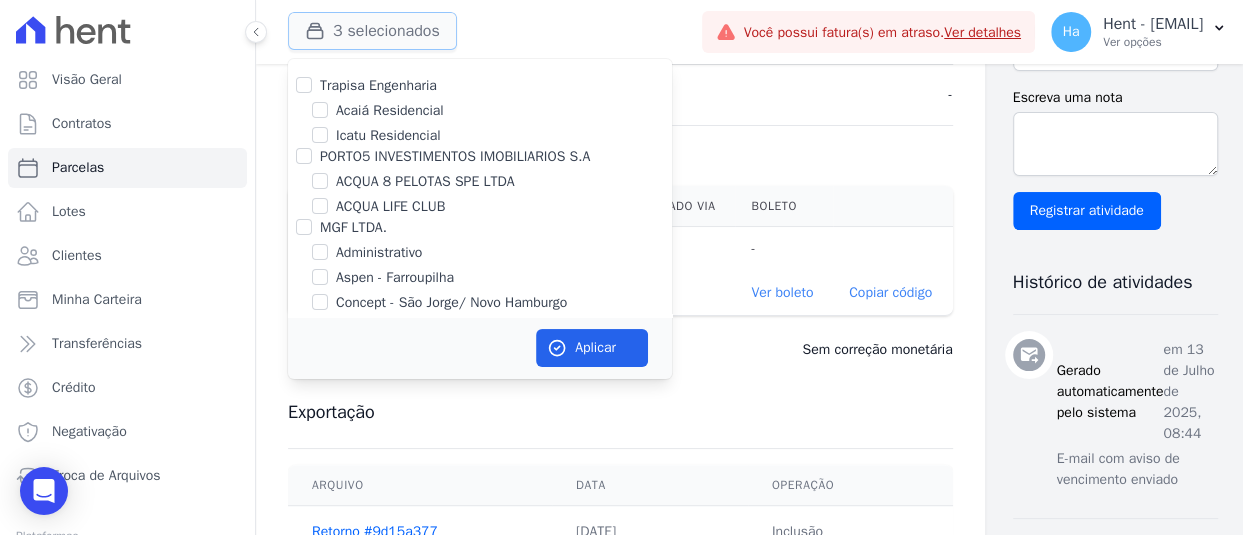 type 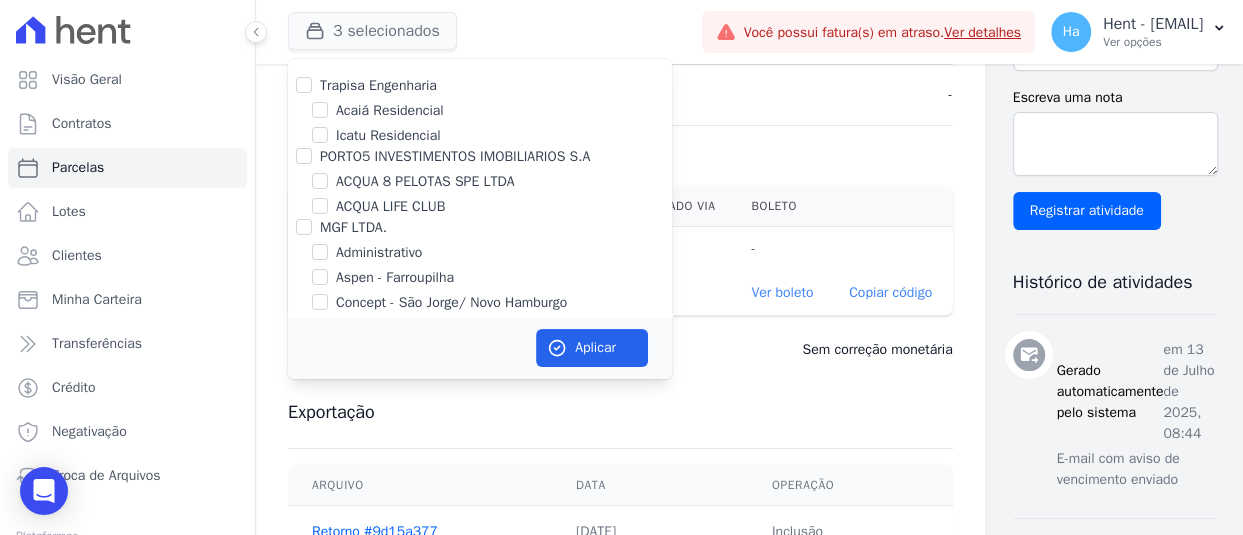 scroll, scrollTop: 3115, scrollLeft: 0, axis: vertical 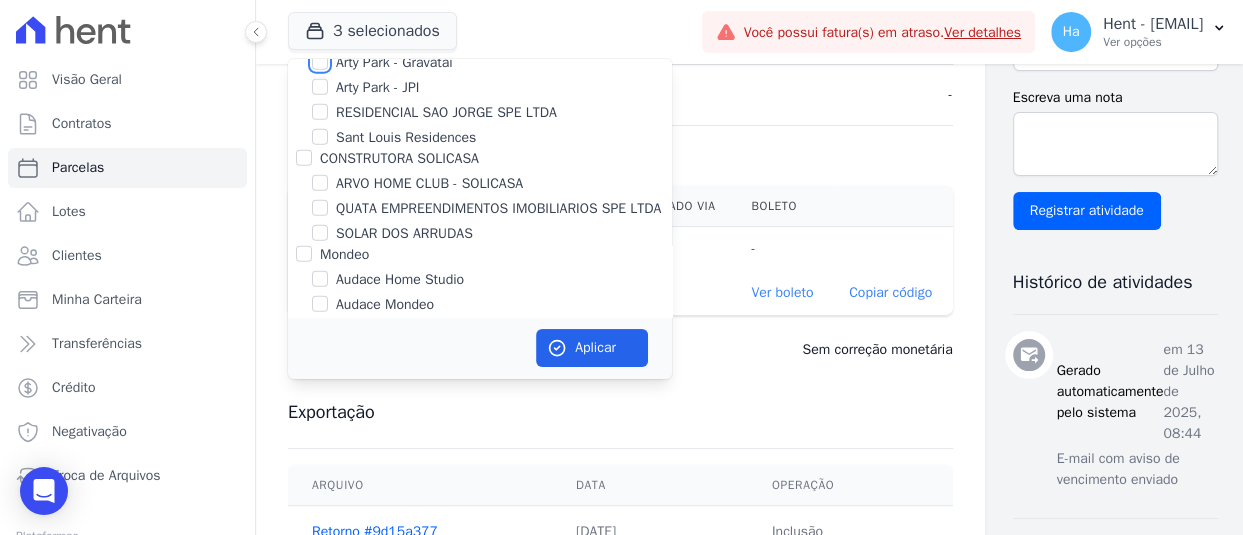 click on "Arty Park - Gravatai" at bounding box center [320, 62] 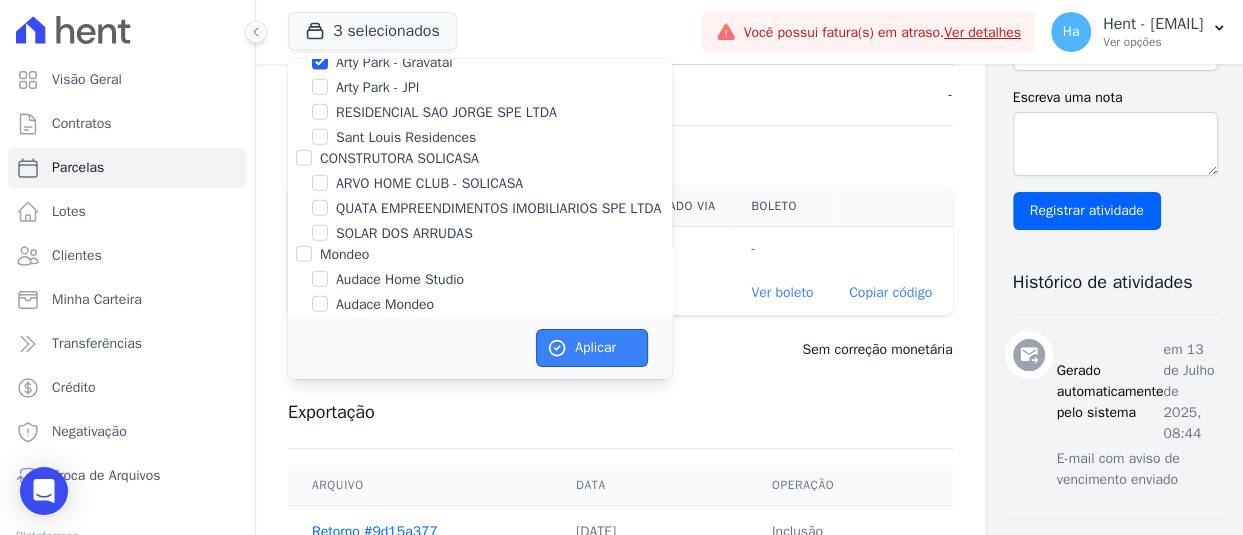 click on "Aplicar" at bounding box center (592, 348) 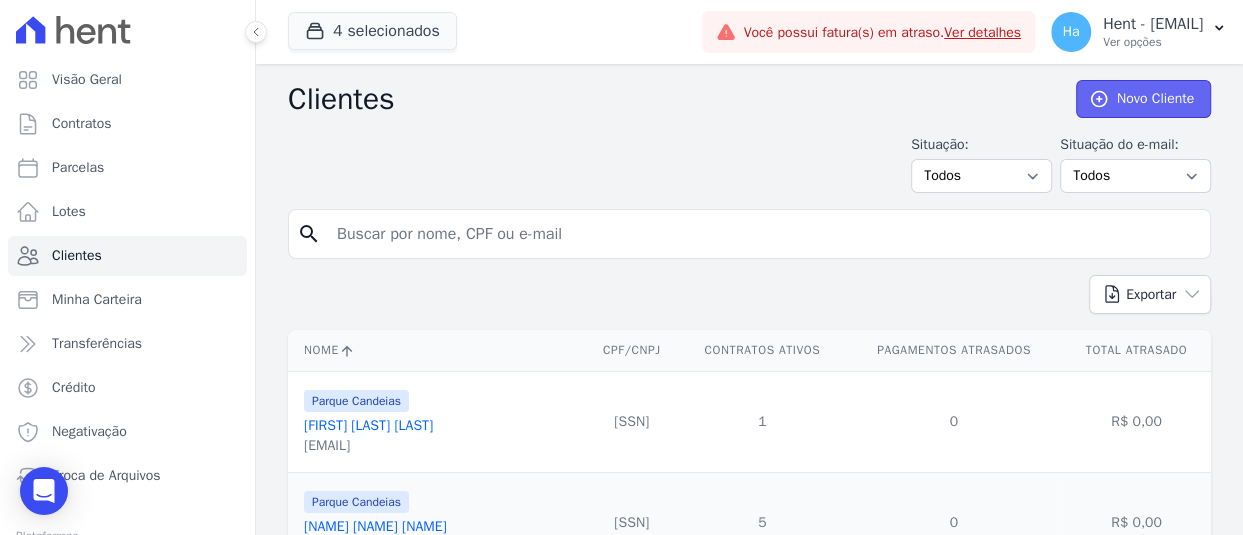 click on "Novo Cliente" at bounding box center (1143, 99) 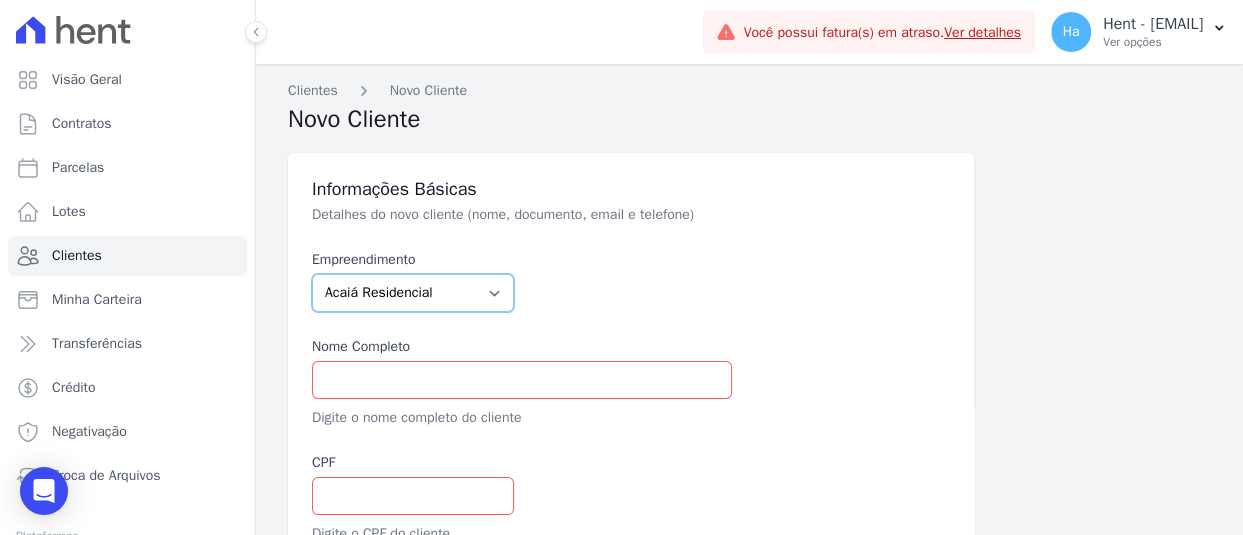 click on "Acaiá Residencial
ACQUA 8 PELOTAS SPE LTDA
ACQUA LIFE CLUB
Administrativo
AGILE ELOI MENDES SPE SA
Agile Pavican São Lourenço - Loteadores
Agile Pavican São Lourenço SPE LTDA
AGUAS DE GUANABARA INCORPORACAO IMOBILIARIA SPE LTDA
AGUAS DO ALVORADA INCORPORACAO IMOBILIARIA SPE LTDA
AJMC Empreendimentos
Alameda dos Ipês
Aldeia Smart
Alexandria Condomínios
Alfenense Negócios Imobiliários
Amaré Arpoador
Amazon Residence Construtora LTDA
ANANINDEUA 01 INCORPORACAO IMOBILIARIA SPE LTDA
AQUARELA CITY INCORPORACAO IMOBILIARIA LTDA
Arcos Itaquera
Areias do Planalto
Areias do Planalto - Interno
Aroka Incorporadora e Administradora LTDA.
ARTE VILA MATILDE
Art Prime - Irajá
Arty Park - Gravatai
Arty Park - JPI
ARVO HOME CLUB - SOLICASA
Aspen - Farroupilha
Audace Home Studio
Audace Mondeo
Aurora
Aurora  II - LBA
Aurora I - LBA
Aviva Monet
BAHAMAS EAST VILLAGE
Baia Formosa Parque
Be Deodoro
Be Deodoro Empreendimento Imobiliário LTDA." at bounding box center (413, 293) 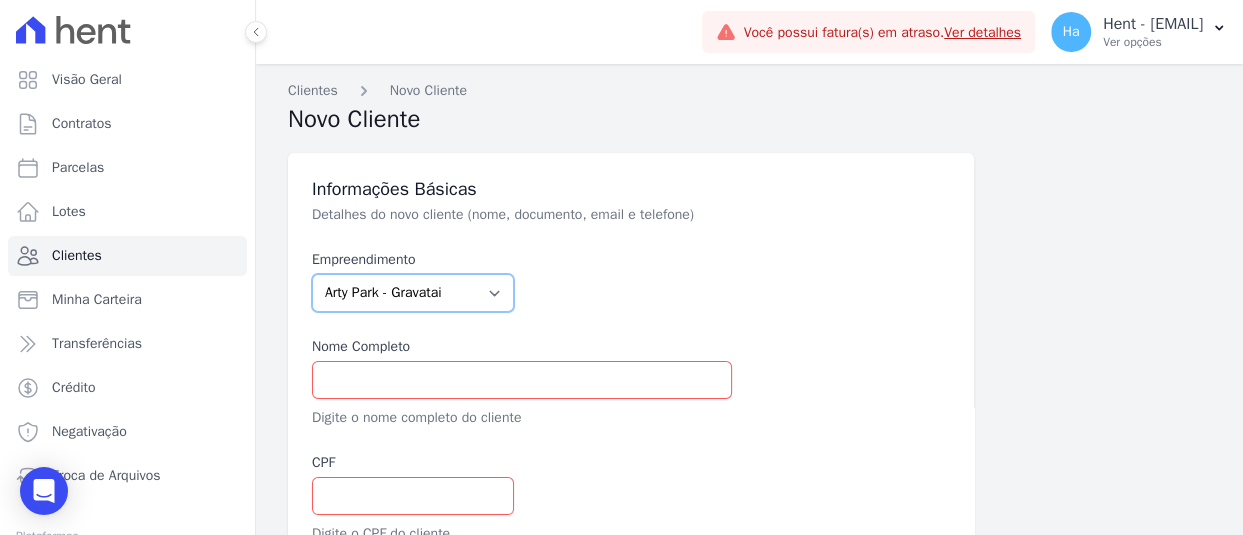 click on "Acaiá Residencial
ACQUA 8 PELOTAS SPE LTDA
ACQUA LIFE CLUB
Administrativo
AGILE ELOI MENDES SPE SA
Agile Pavican São Lourenço - Loteadores
Agile Pavican São Lourenço SPE LTDA
AGUAS DE GUANABARA INCORPORACAO IMOBILIARIA SPE LTDA
AGUAS DO ALVORADA INCORPORACAO IMOBILIARIA SPE LTDA
AJMC Empreendimentos
Alameda dos Ipês
Aldeia Smart
Alexandria Condomínios
Alfenense Negócios Imobiliários
Amaré Arpoador
Amazon Residence Construtora LTDA
ANANINDEUA 01 INCORPORACAO IMOBILIARIA SPE LTDA
AQUARELA CITY INCORPORACAO IMOBILIARIA LTDA
Arcos Itaquera
Areias do Planalto
Areias do Planalto - Interno
Aroka Incorporadora e Administradora LTDA.
ARTE VILA MATILDE
Art Prime - Irajá
Arty Park - Gravatai
Arty Park - JPI
ARVO HOME CLUB - SOLICASA
Aspen - Farroupilha
Audace Home Studio
Audace Mondeo
Aurora
Aurora  II - LBA
Aurora I - LBA
Aviva Monet
BAHAMAS EAST VILLAGE
Baia Formosa Parque
Be Deodoro
Be Deodoro Empreendimento Imobiliário LTDA." at bounding box center [413, 293] 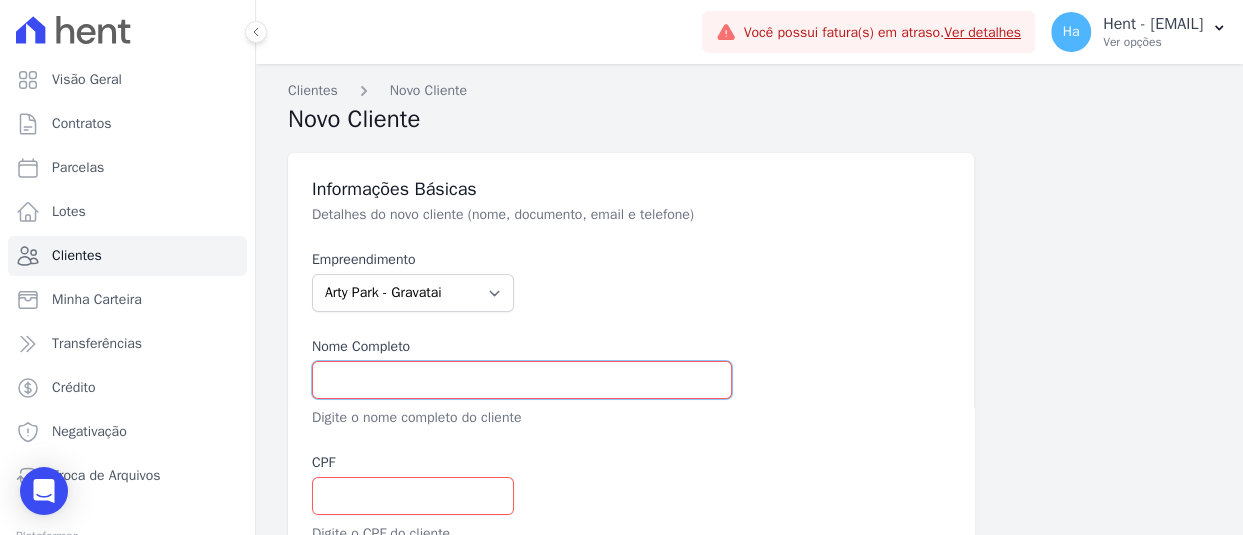 click at bounding box center [522, 380] 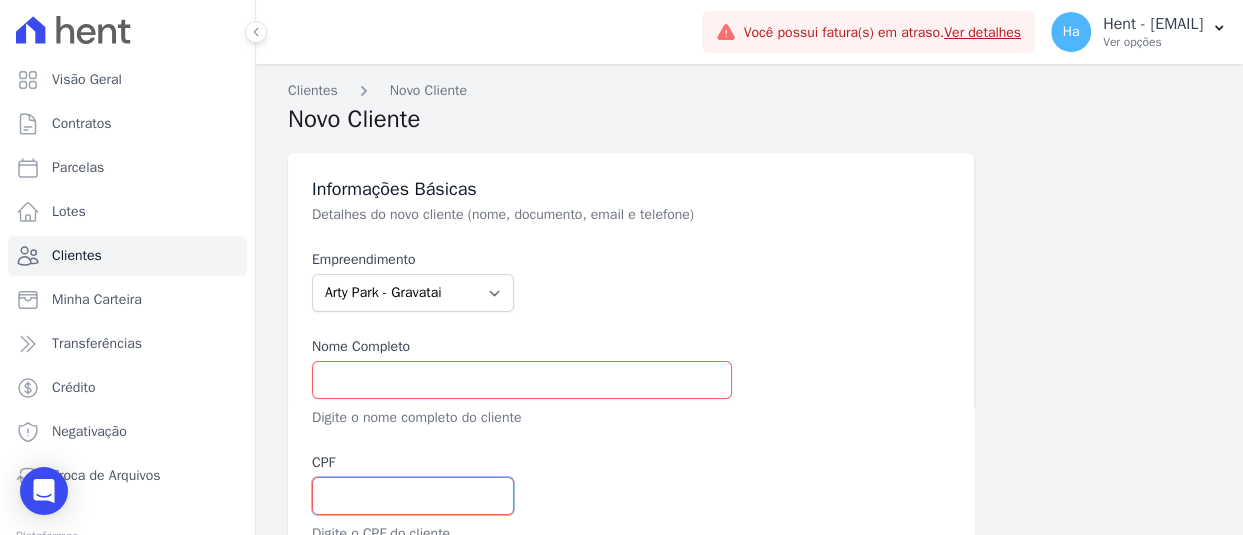 click at bounding box center [413, 496] 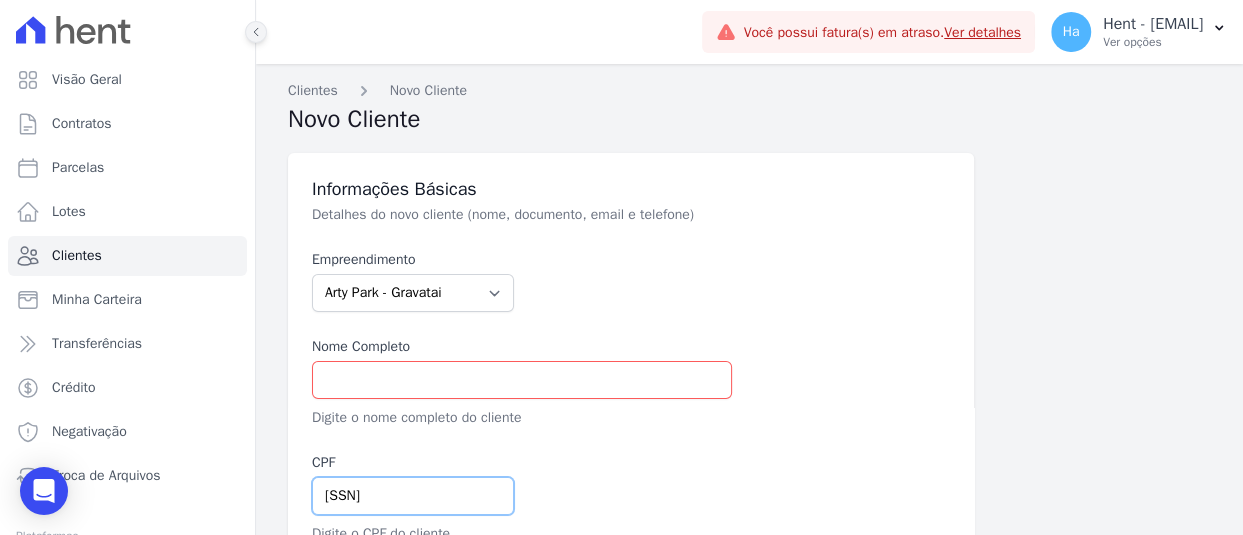 type on "042.809.010-90" 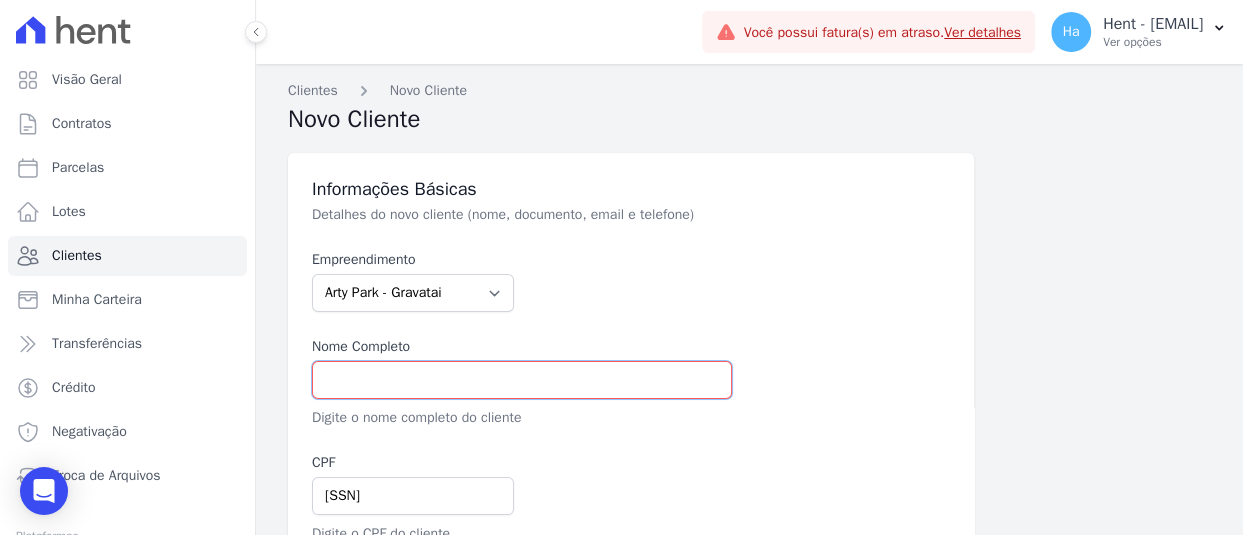 click at bounding box center [522, 380] 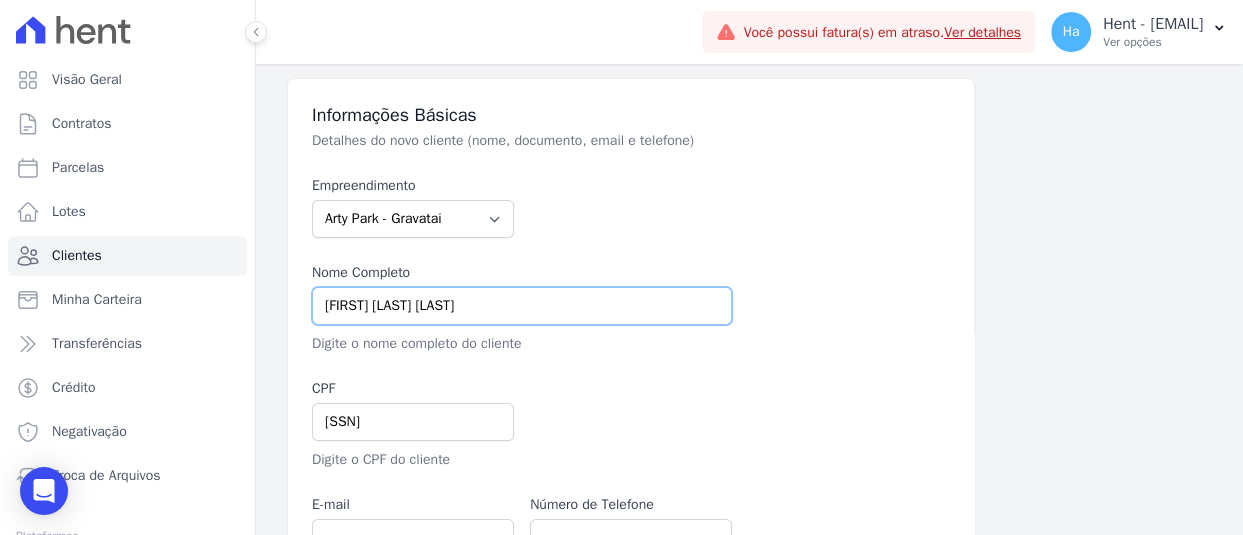 scroll, scrollTop: 200, scrollLeft: 0, axis: vertical 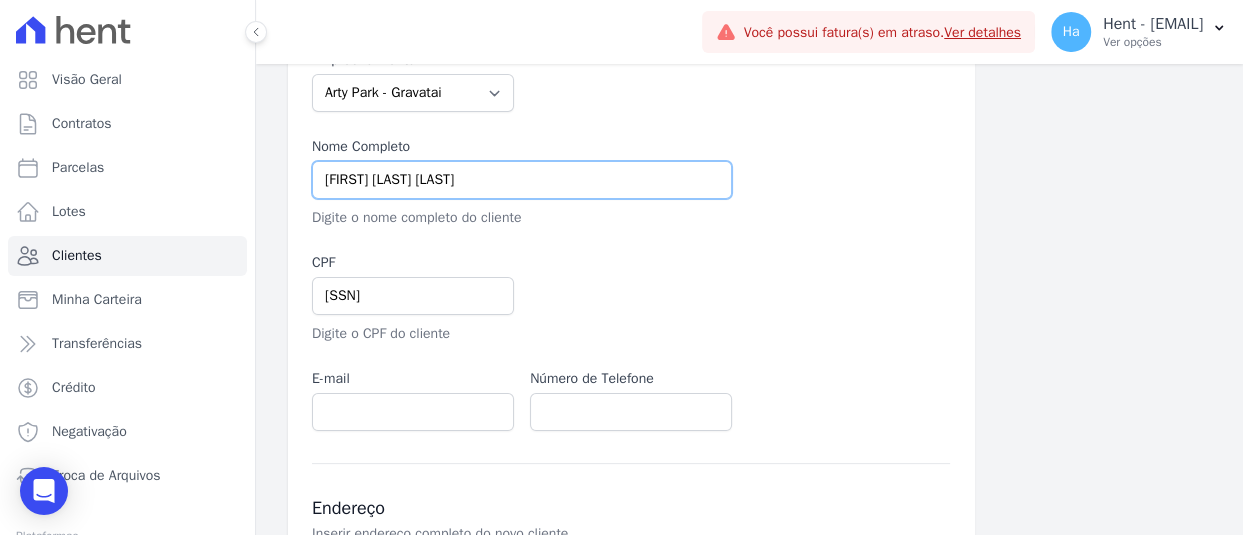 type on "NUBIA CAMPESTRINI TREGNAGO" 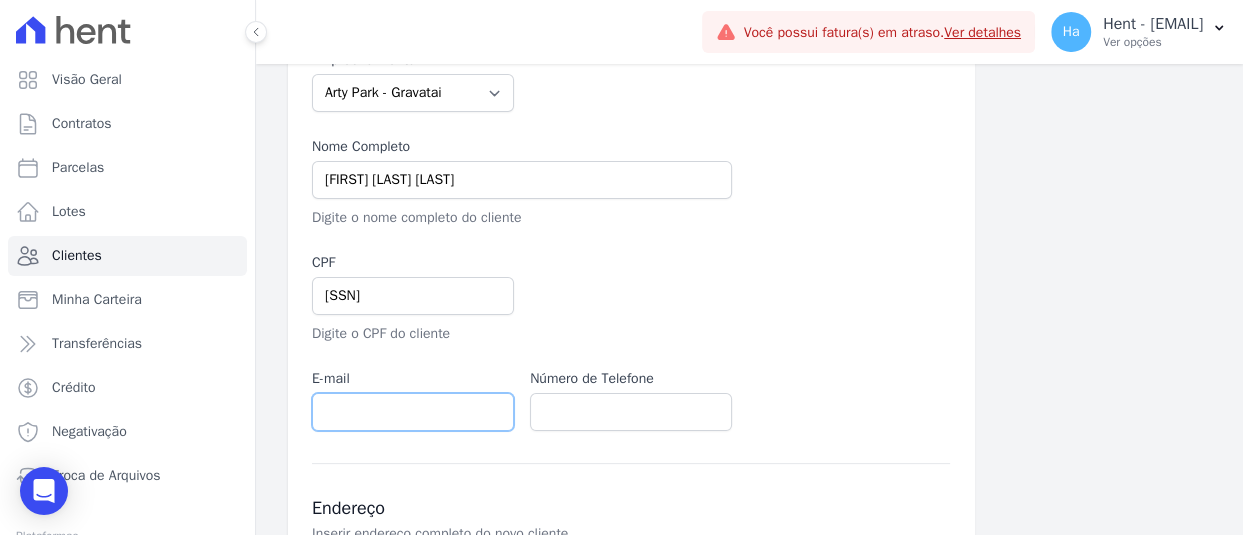 click at bounding box center (413, 412) 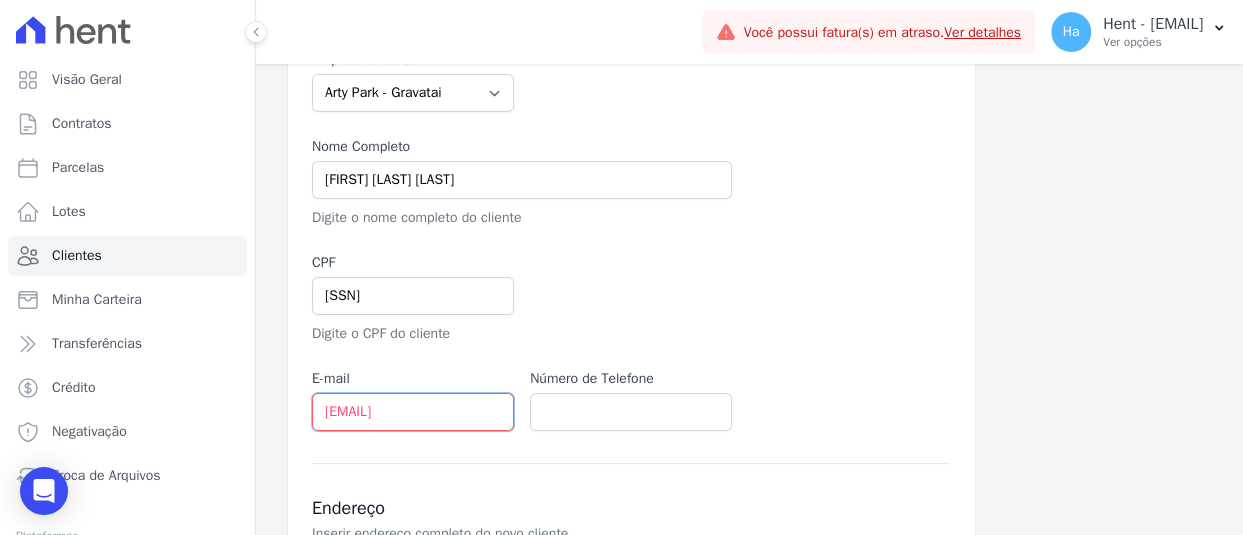 scroll, scrollTop: 0, scrollLeft: 43, axis: horizontal 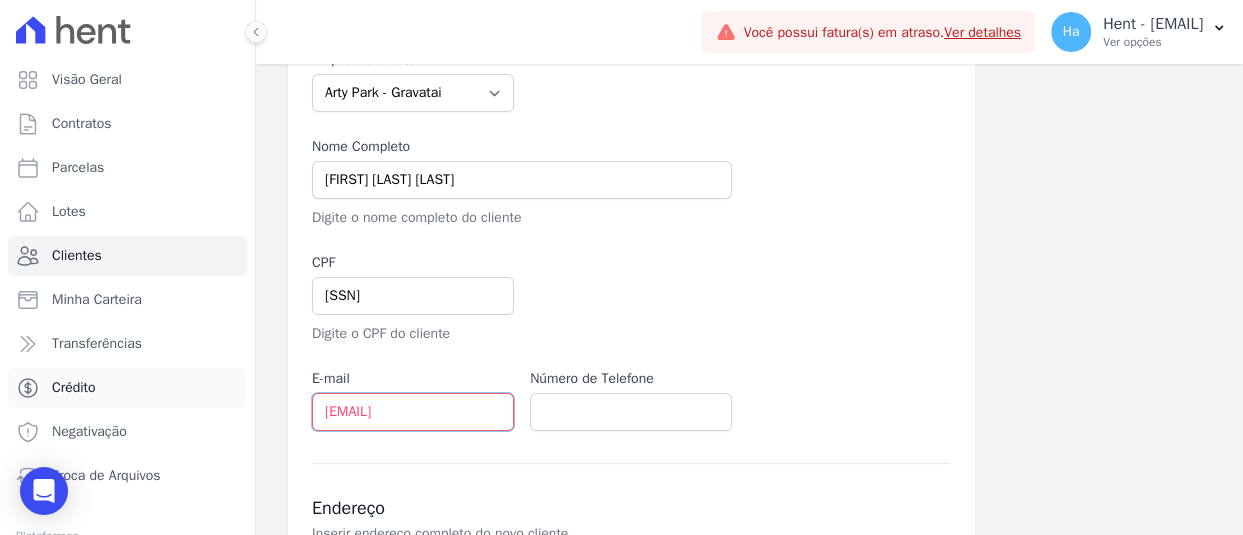 drag, startPoint x: 503, startPoint y: 410, endPoint x: 229, endPoint y: 401, distance: 274.14777 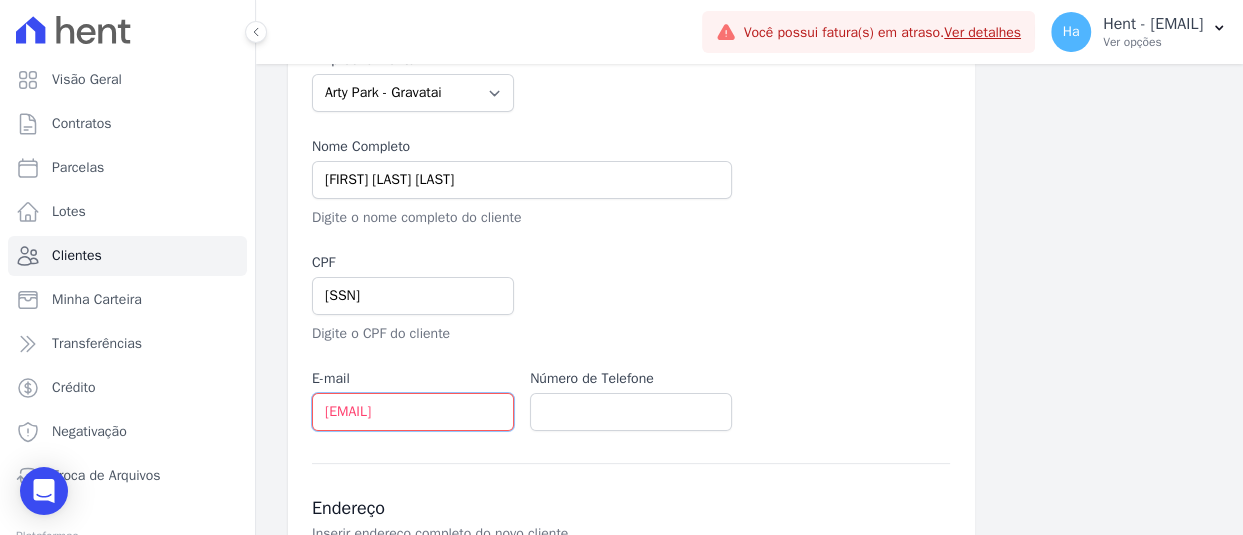 scroll, scrollTop: 0, scrollLeft: 10, axis: horizontal 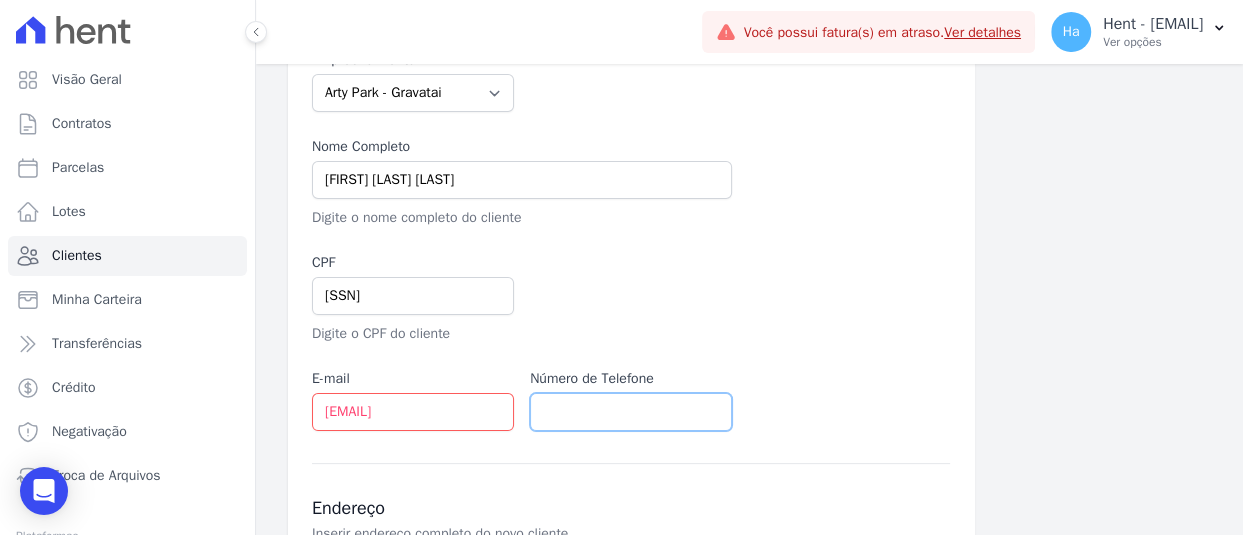 paste on "4891376413" 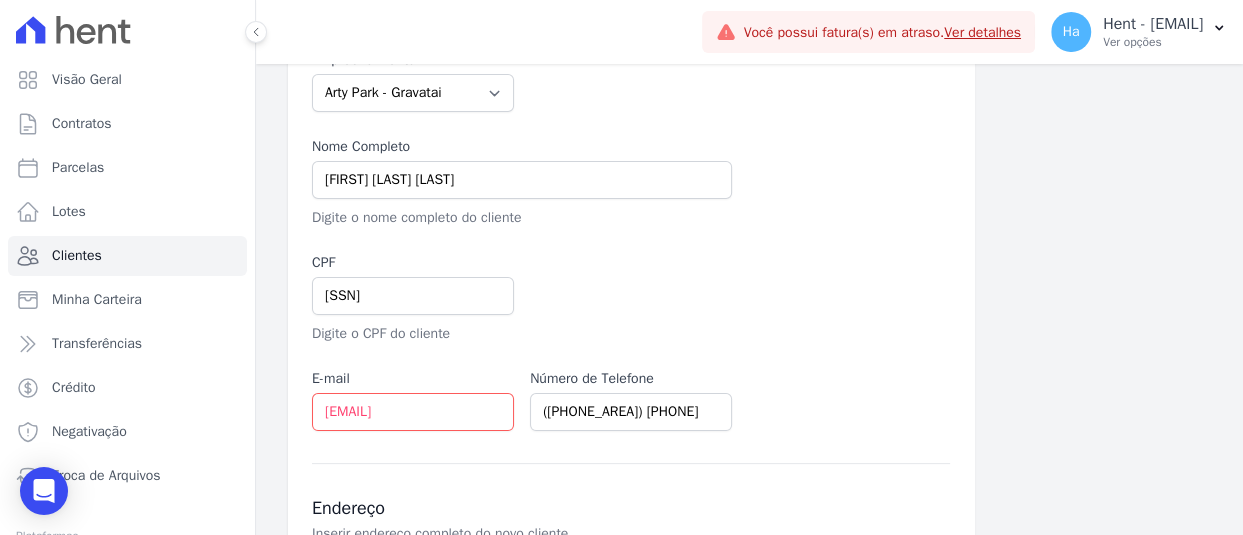 click at bounding box center (740, 298) 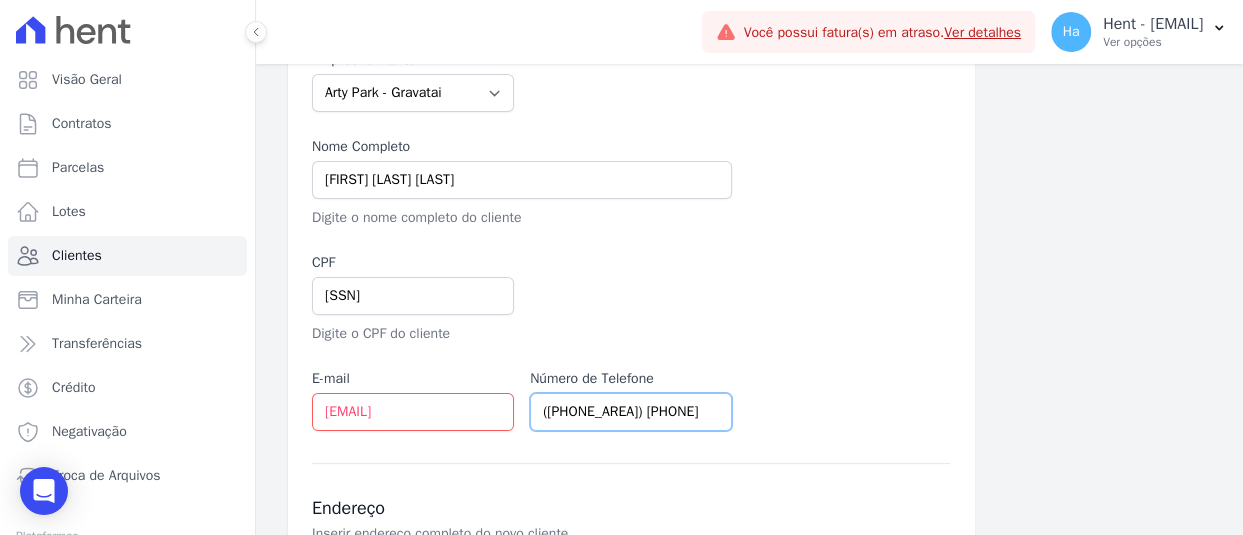 click on "4891376413" at bounding box center [631, 412] 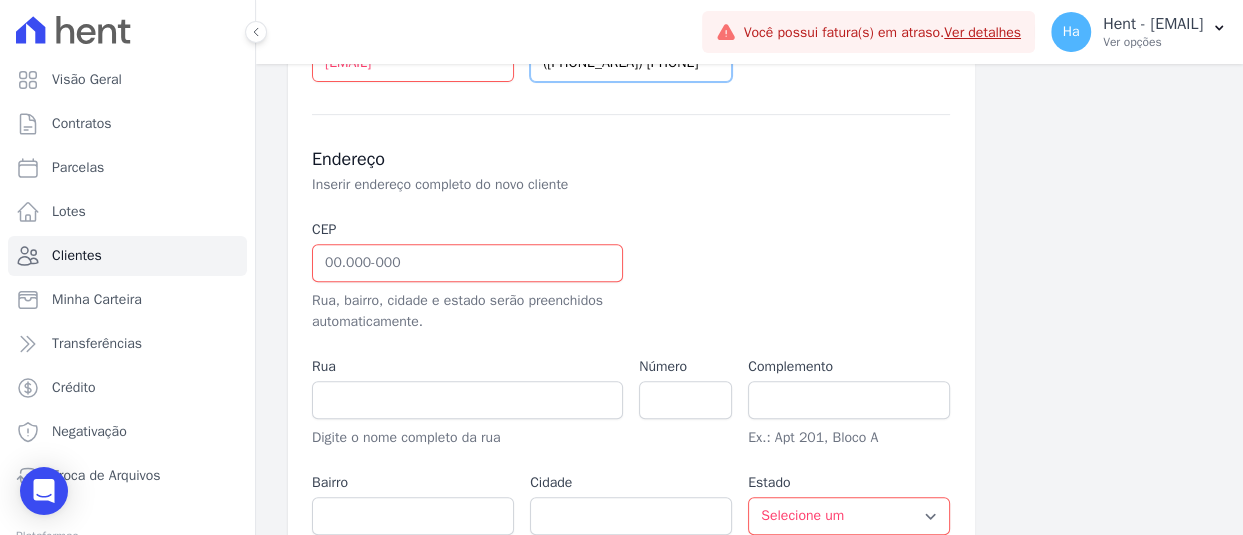 scroll, scrollTop: 600, scrollLeft: 0, axis: vertical 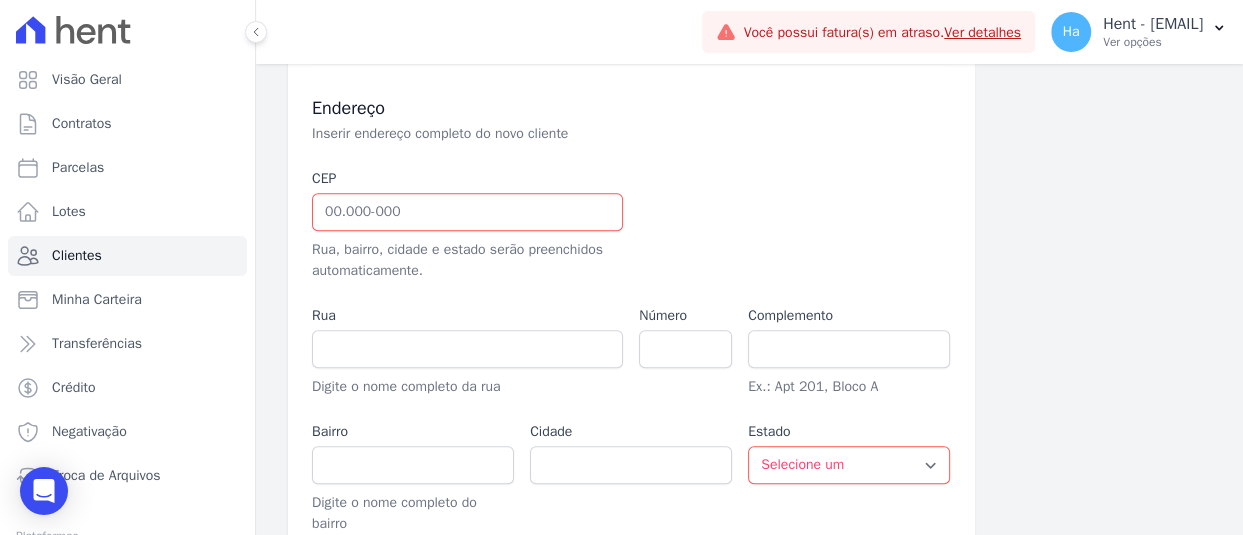 type on "48 91376413" 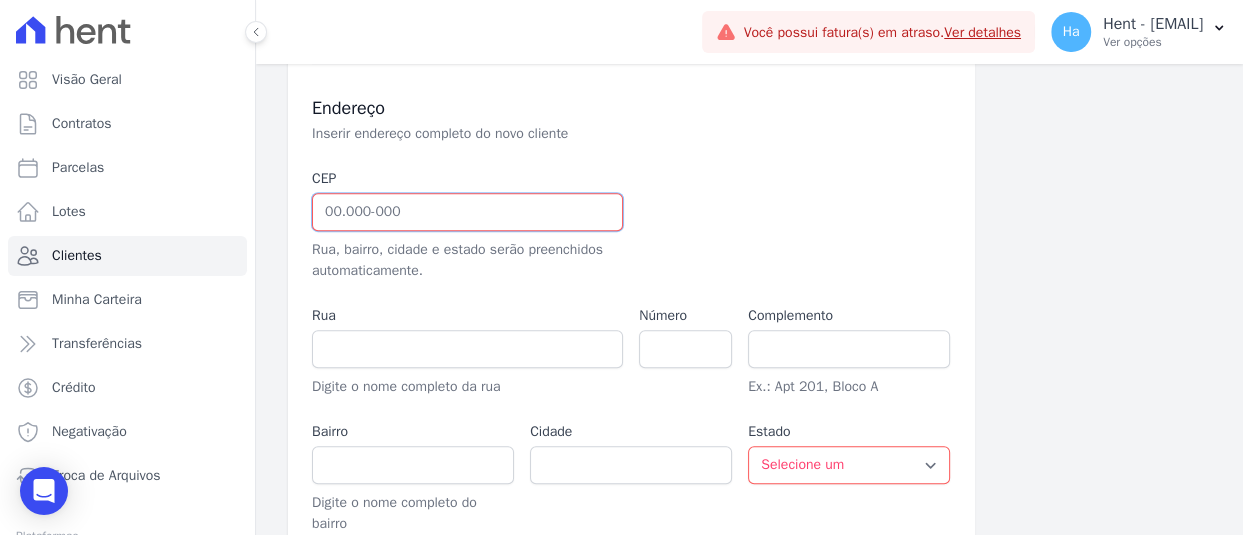 click at bounding box center (467, 212) 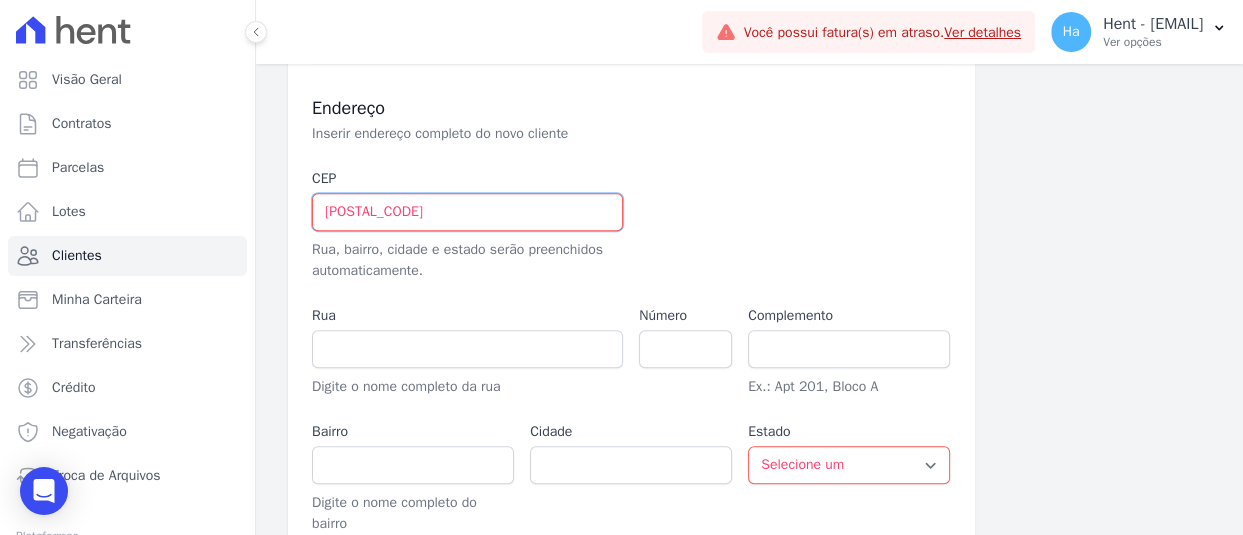 type on "94.243-800" 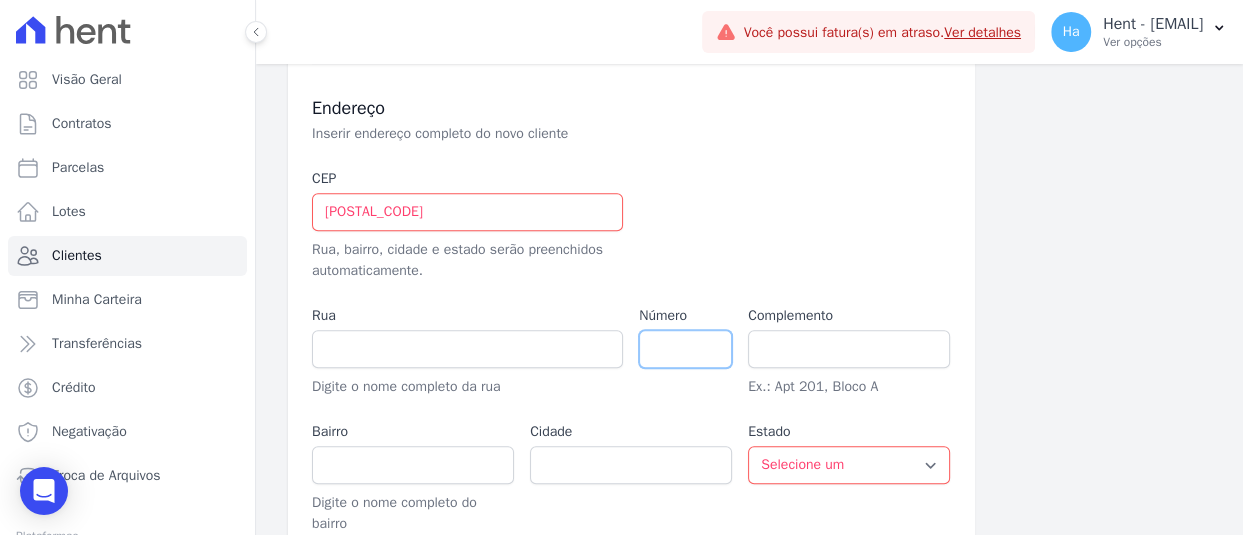 type on "Estrada Municipal Beco do Pavão" 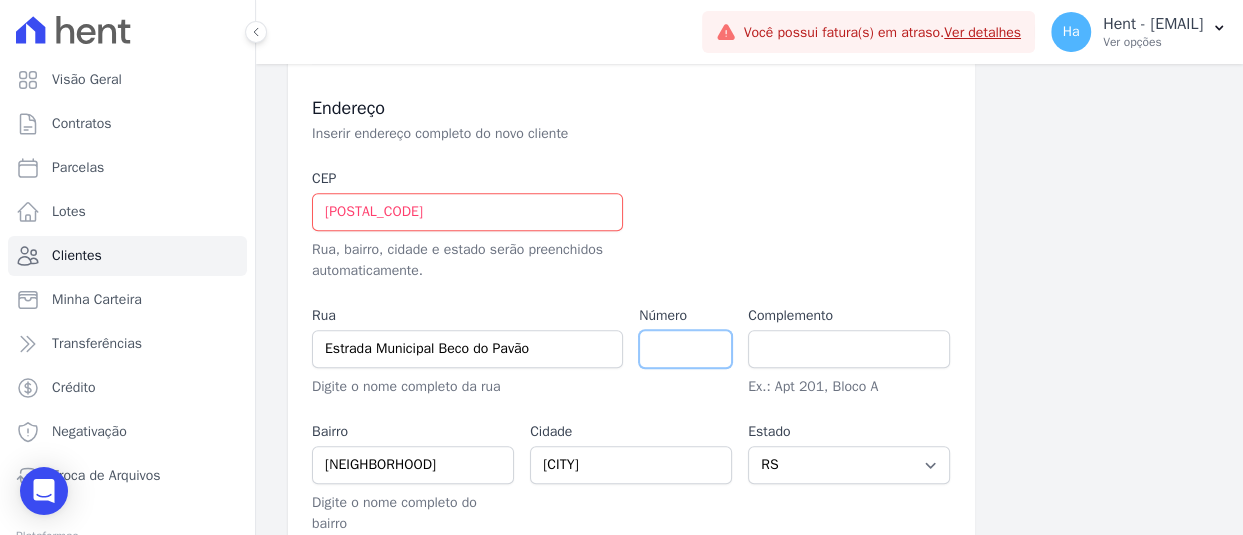 type on "1222" 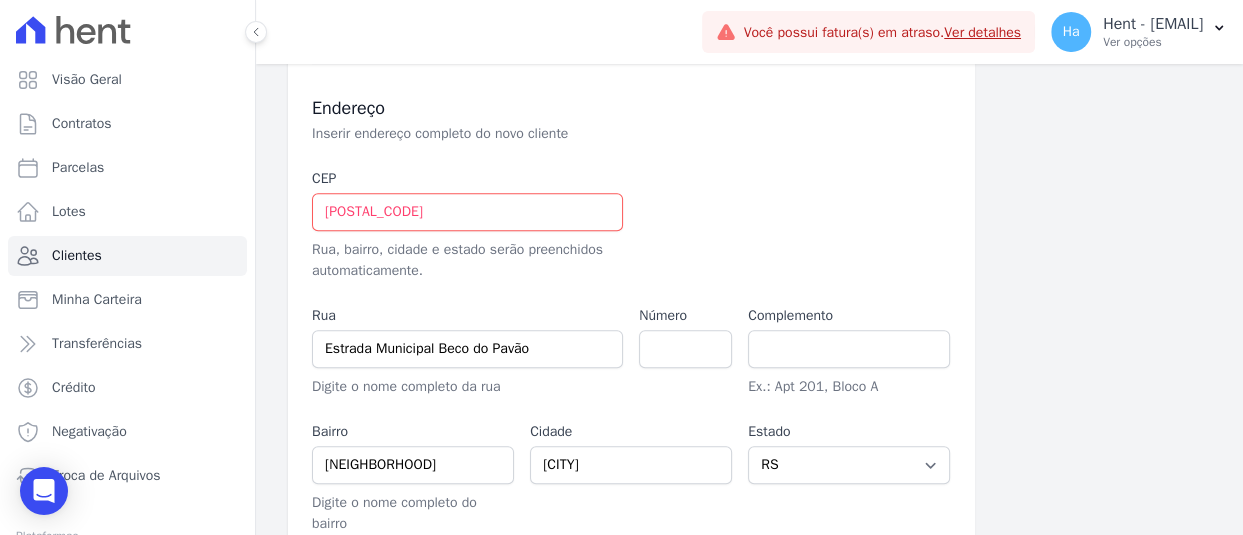 click on "Endereço
Inserir endereço completo do novo cliente
CEP
94.243-800
Rua, bairro, cidade e estado serão preenchidos automaticamente.
Rua
Estrada Municipal Beco do Pavão
Digite o nome completo da rua
Número
1222
Complemento
Ex.: Apt 201, Bloco A
Bairro
Itacolomi V (Itacolomi)
Digite o nome completo do bairro
Cidade
Gravataí
Estado
AC" at bounding box center [631, 298] 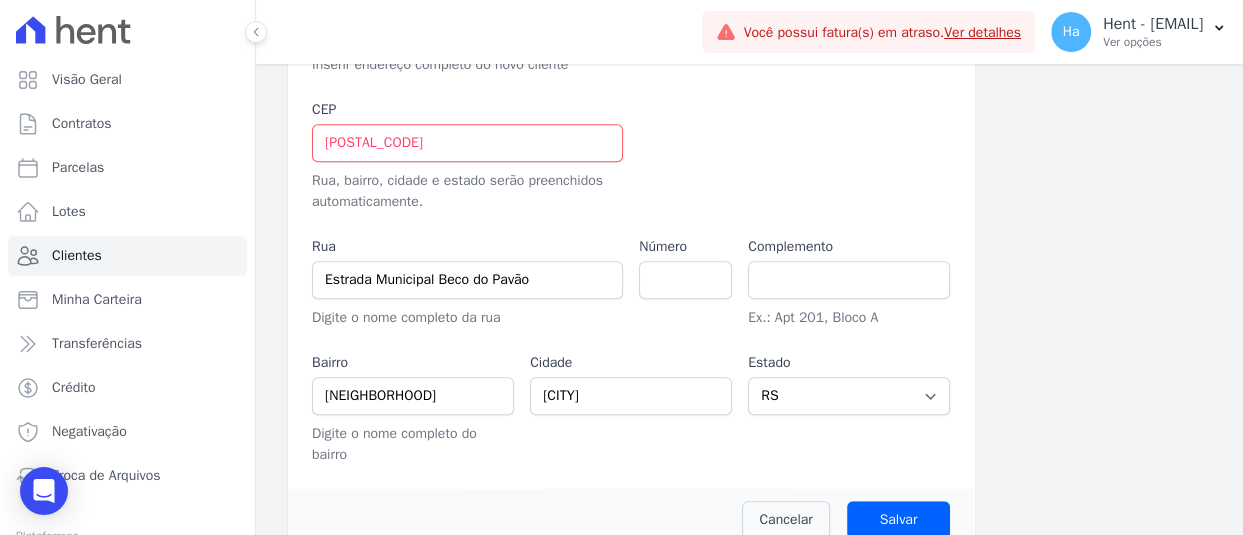 scroll, scrollTop: 699, scrollLeft: 0, axis: vertical 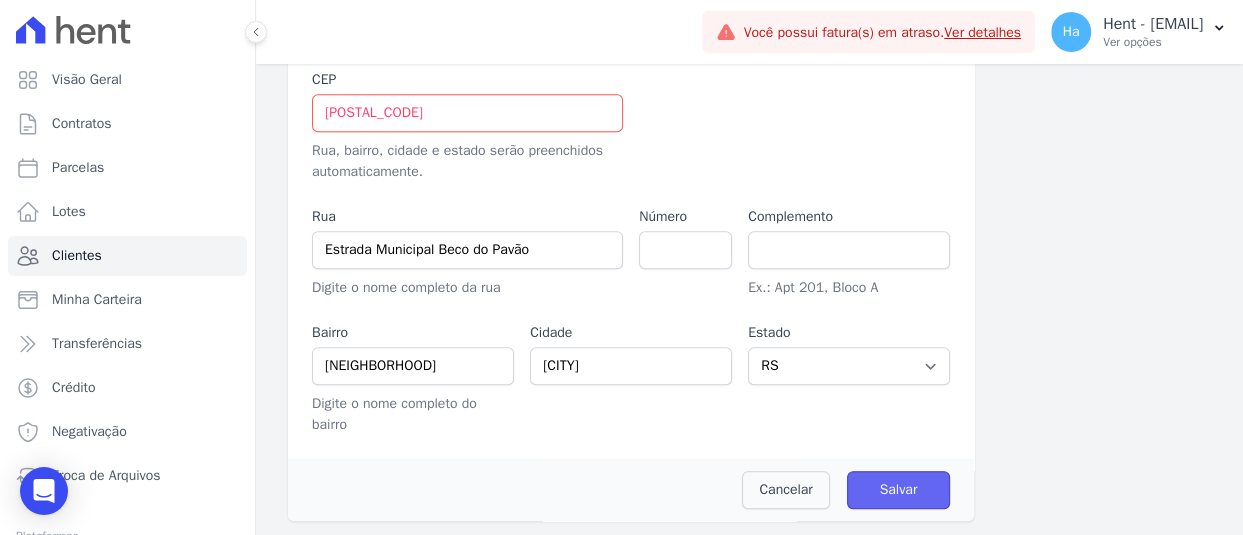 click on "Salvar" at bounding box center [899, 490] 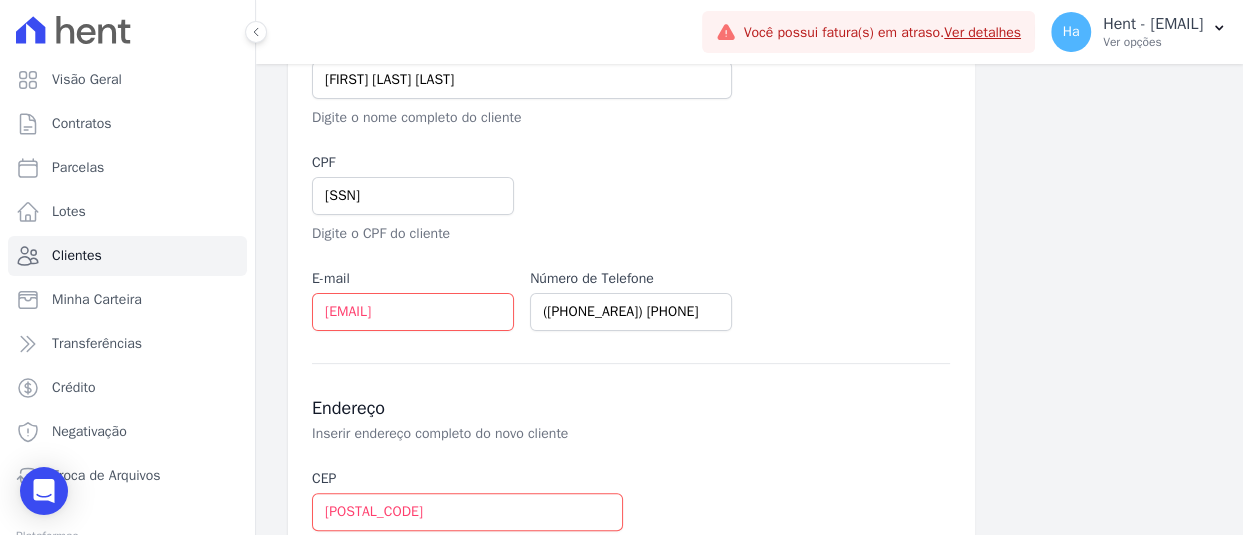 scroll, scrollTop: 299, scrollLeft: 0, axis: vertical 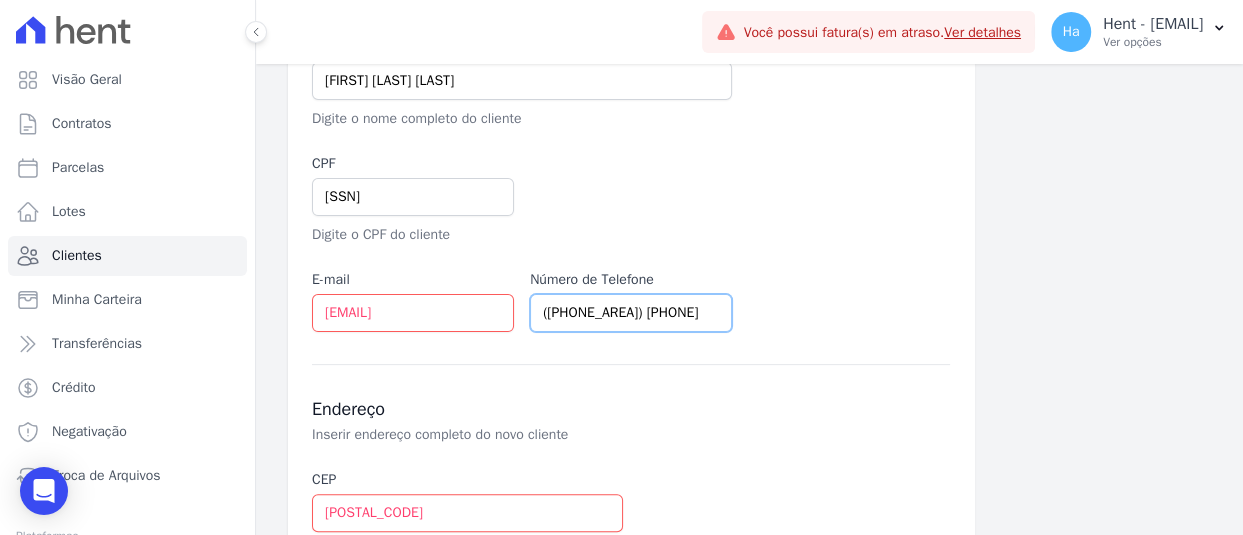 click on "48 91376413" at bounding box center [631, 313] 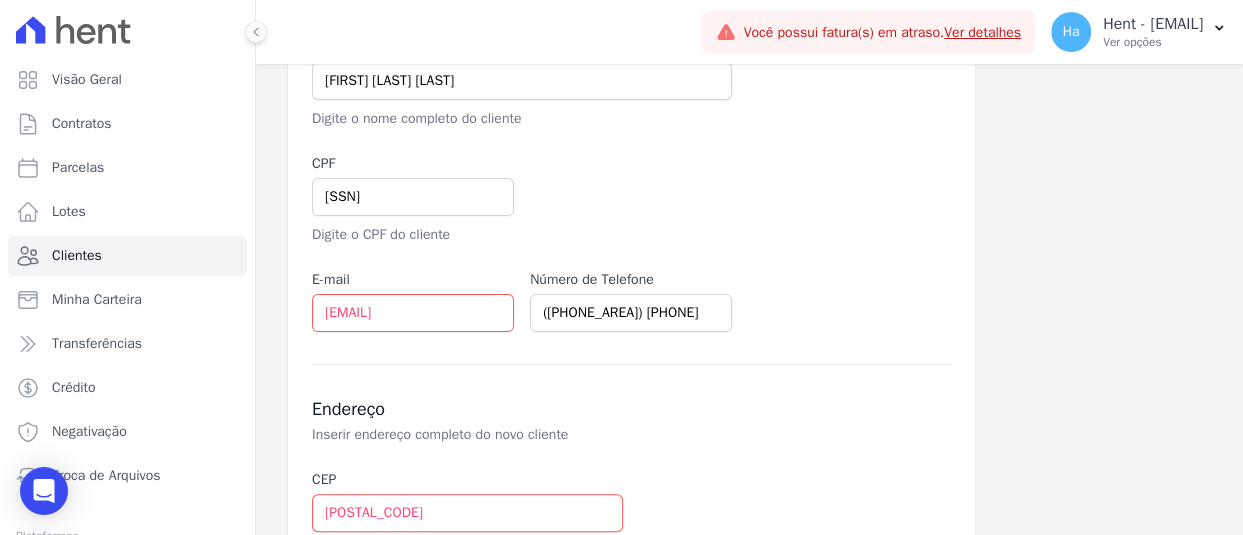 click on "Empreendimento
Acaiá Residencial
ACQUA 8 PELOTAS SPE LTDA
ACQUA LIFE CLUB
Administrativo
AGILE ELOI MENDES SPE SA
Agile Pavican São Lourenço - Loteadores
Agile Pavican São Lourenço SPE LTDA
AGUAS DE GUANABARA INCORPORACAO IMOBILIARIA SPE LTDA
AGUAS DO ALVORADA INCORPORACAO IMOBILIARIA SPE LTDA
AJMC Empreendimentos
Alameda dos Ipês
Aldeia Smart
Alexandria Condomínios
Alfenense Negócios Imobiliários
Amaré Arpoador
Amazon Residence Construtora LTDA
ANANINDEUA 01 INCORPORACAO IMOBILIARIA SPE LTDA
AQUARELA CITY INCORPORACAO IMOBILIARIA LTDA
Arcos Itaquera
Areias do Planalto
Areias do Planalto - Interno
Aroka Incorporadora e Administradora LTDA.
ARTE VILA MATILDE
Art Prime - Irajá
Arty Park - Gravatai
Arty Park - JPI
ARVO HOME CLUB - SOLICASA
Aspen - Farroupilha
Audace Home Studio
Audace Mondeo
Aurora
Aurora  II - LBA
Aurora I - LBA
Aviva Monet
BAHAMAS EAST VILLAGE" at bounding box center (631, 141) 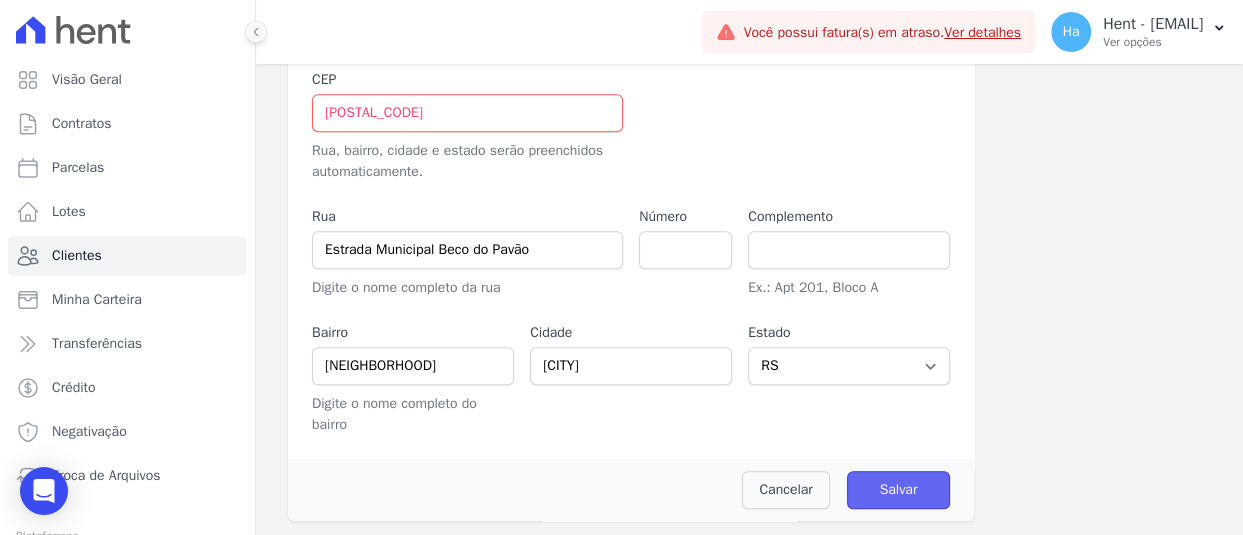 click on "Salvar" at bounding box center [899, 490] 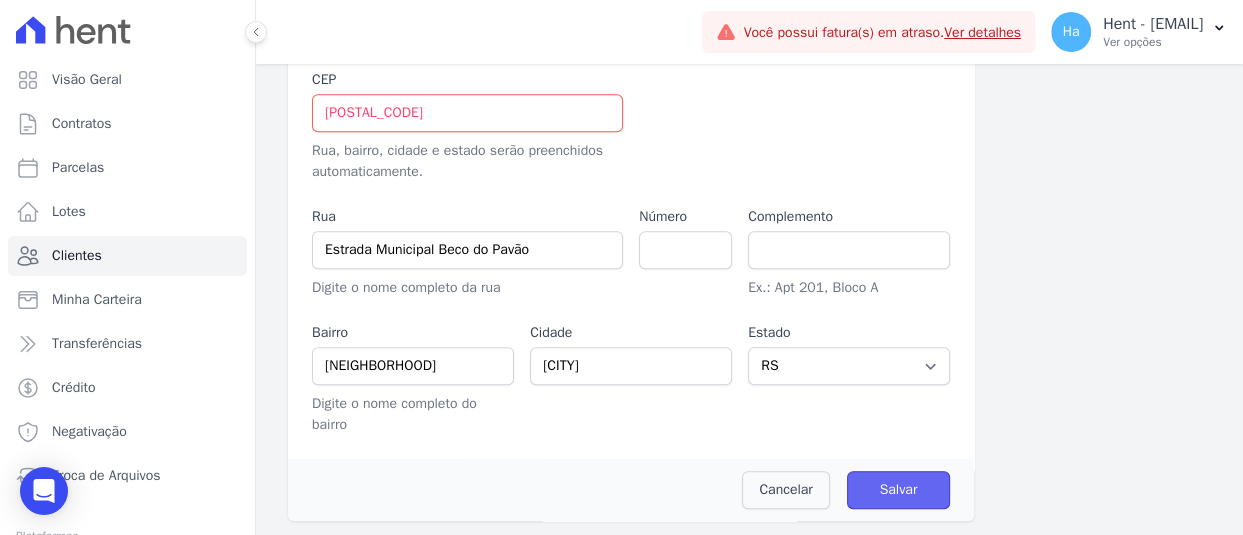 click on "Salvar" at bounding box center (899, 490) 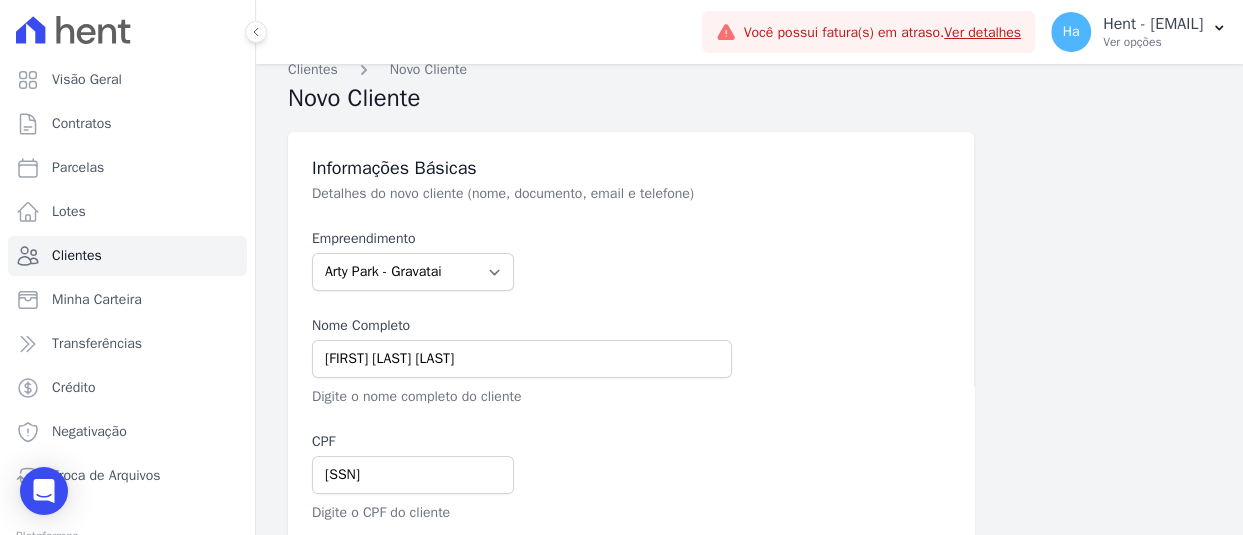 scroll, scrollTop: 0, scrollLeft: 0, axis: both 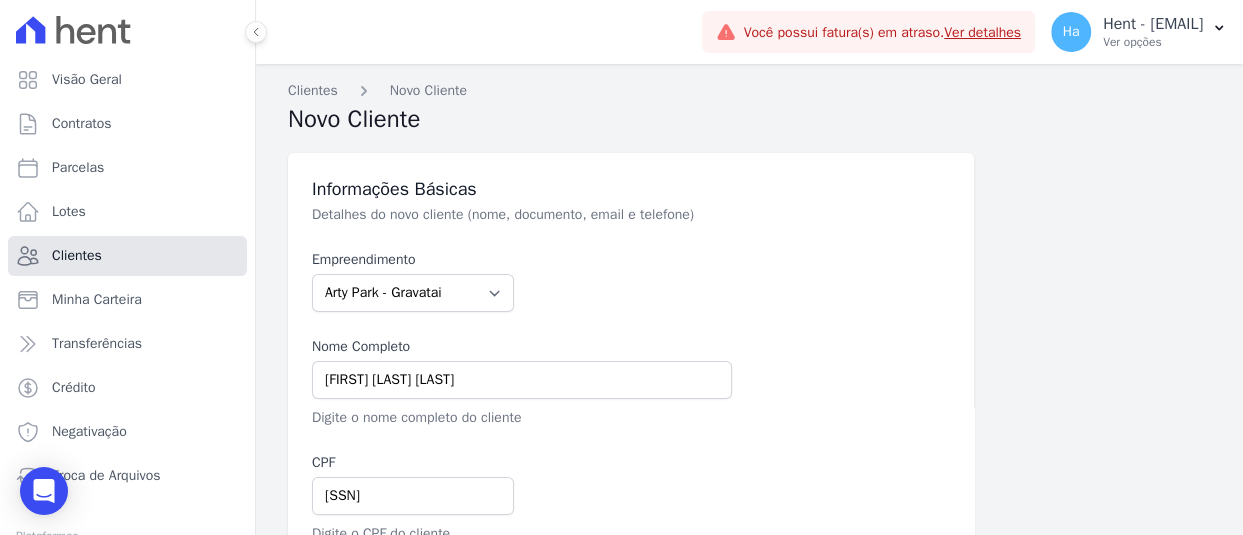 click on "Clientes" at bounding box center [77, 256] 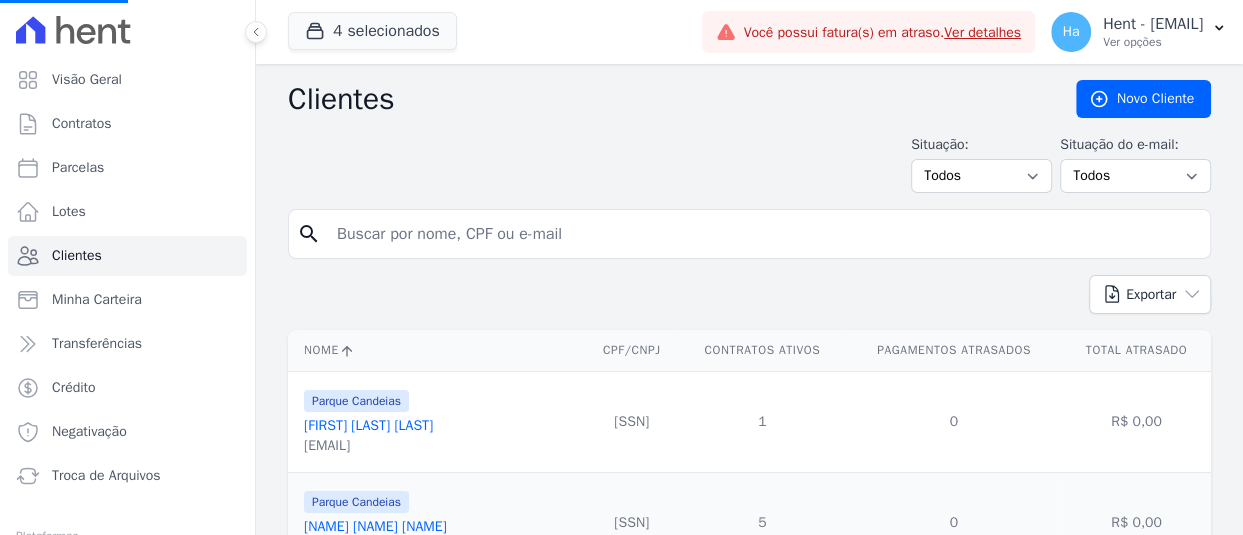click at bounding box center (763, 234) 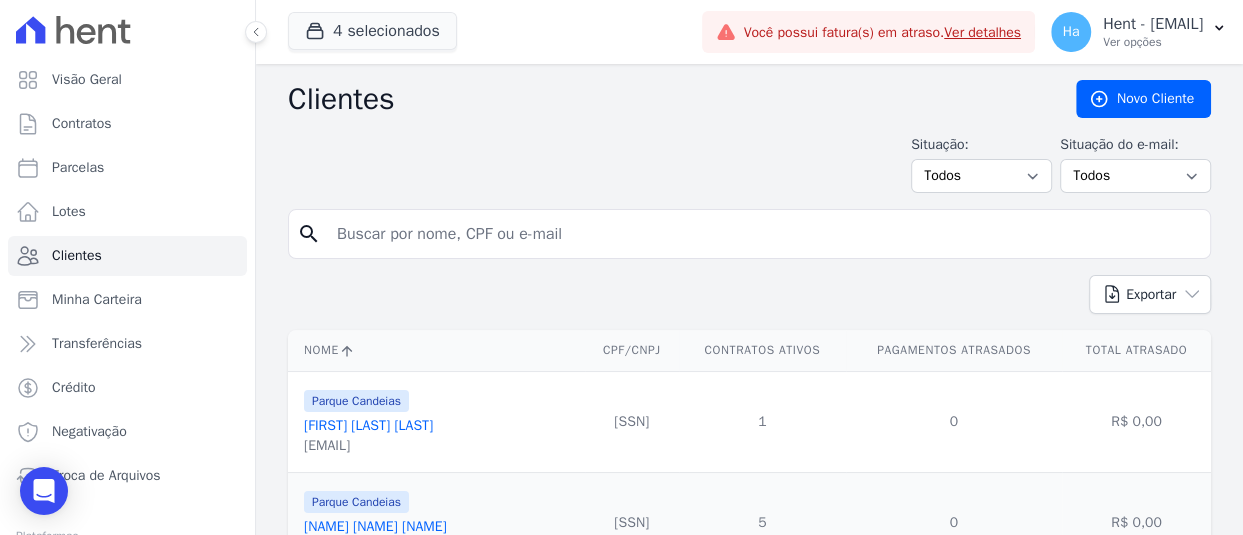 click at bounding box center (763, 234) 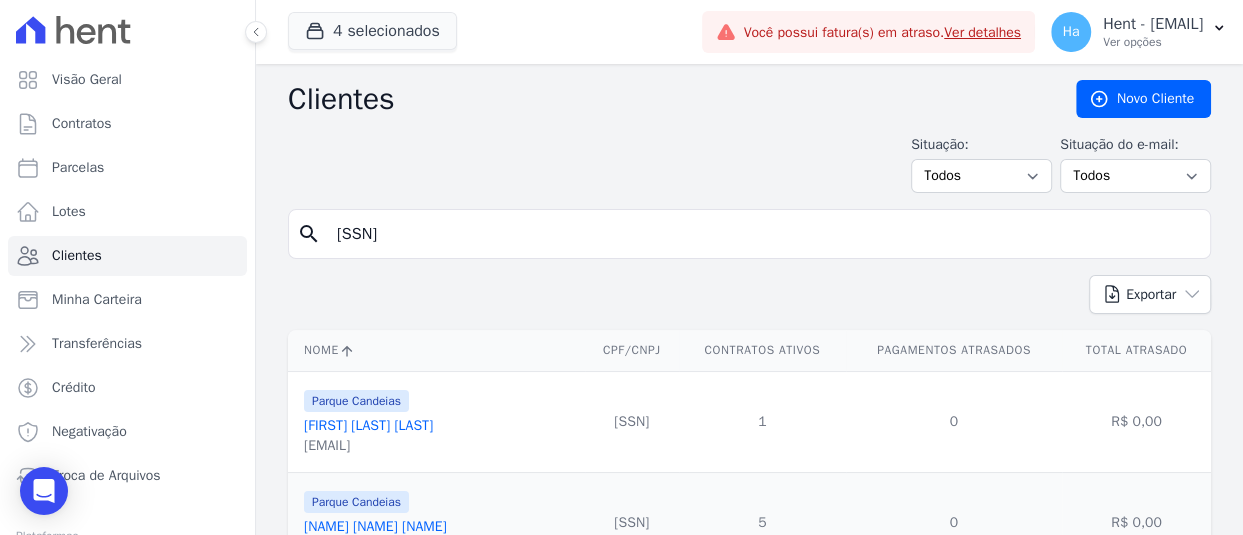 type on "042.809.010-90" 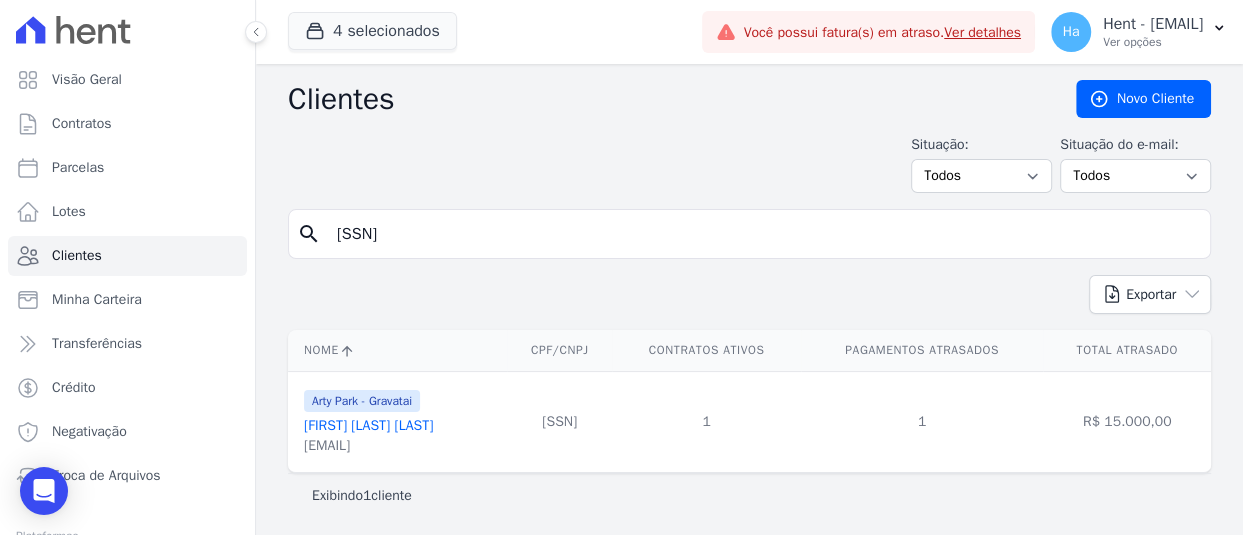 click on "Nubia Campestrini Tregnago" at bounding box center [368, 425] 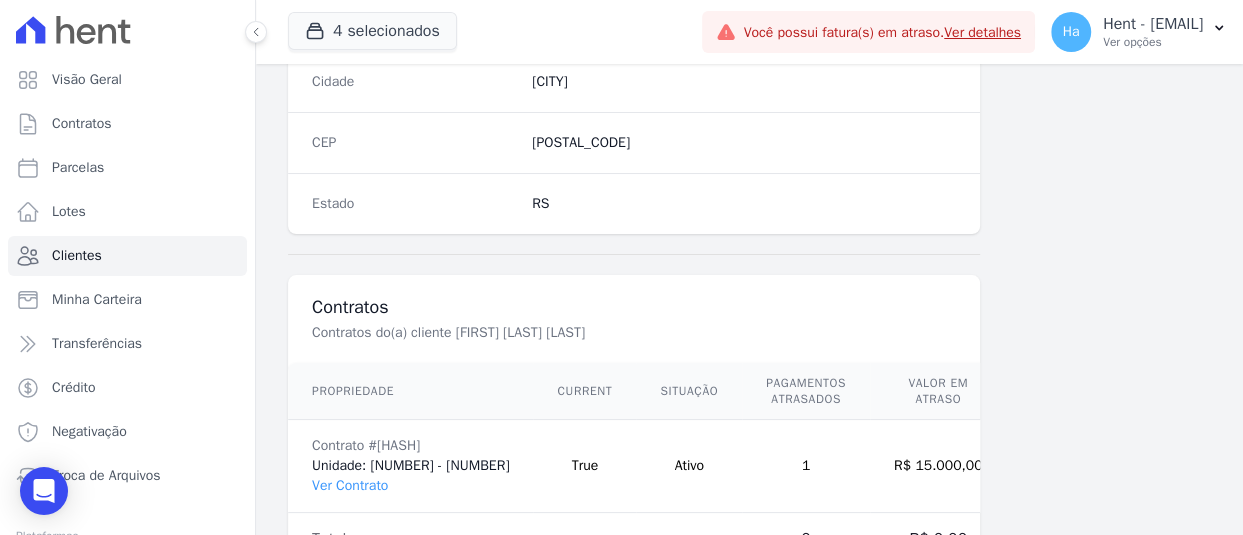 scroll, scrollTop: 1349, scrollLeft: 0, axis: vertical 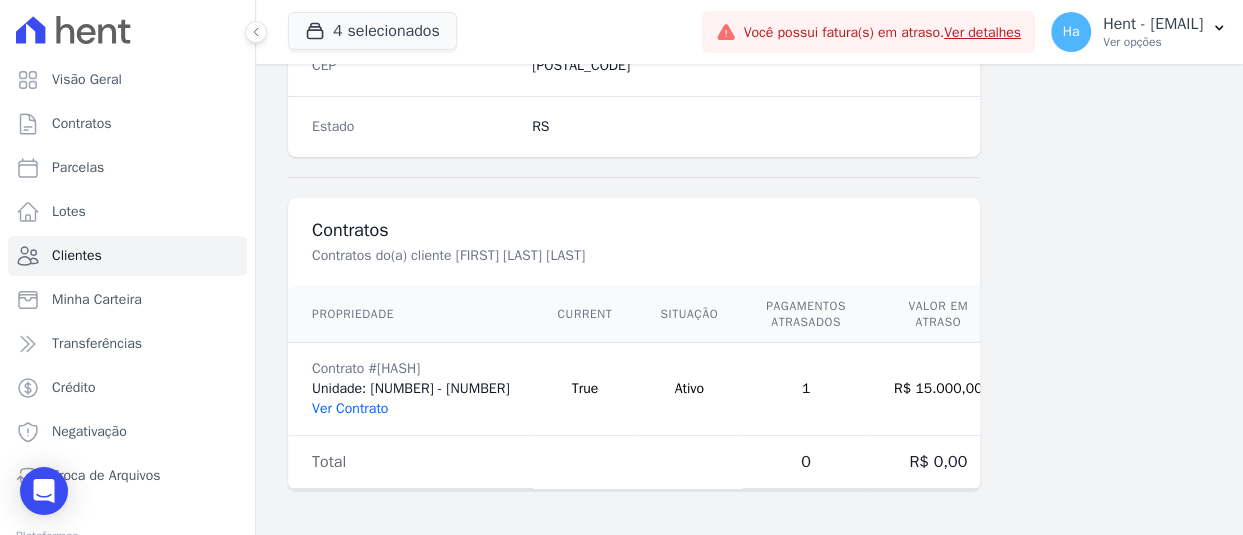 click on "Ver Contrato" at bounding box center [350, 408] 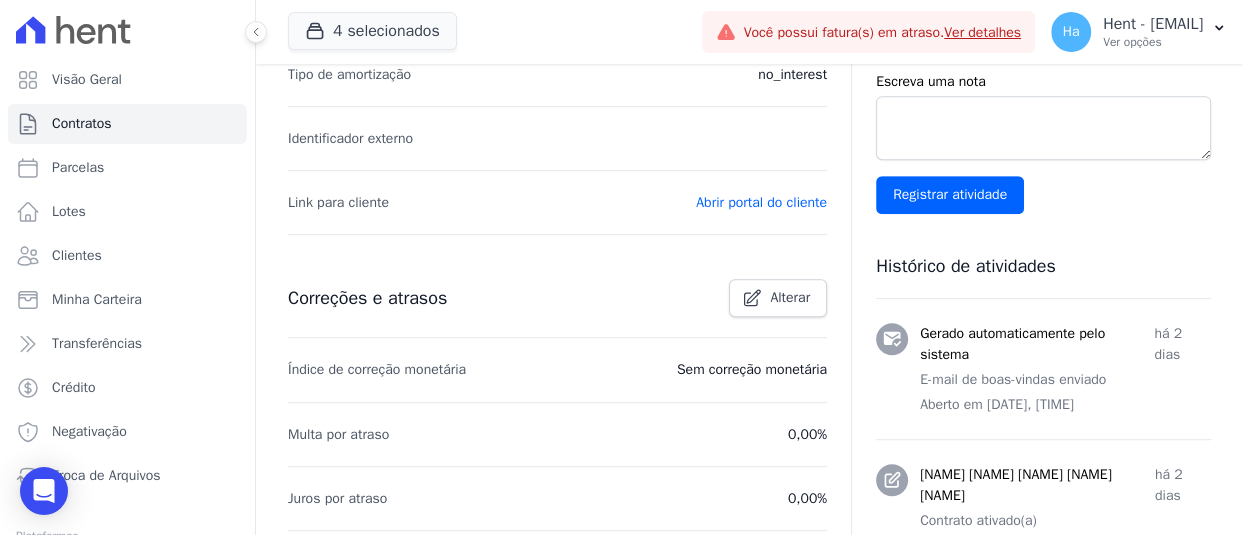 scroll, scrollTop: 700, scrollLeft: 0, axis: vertical 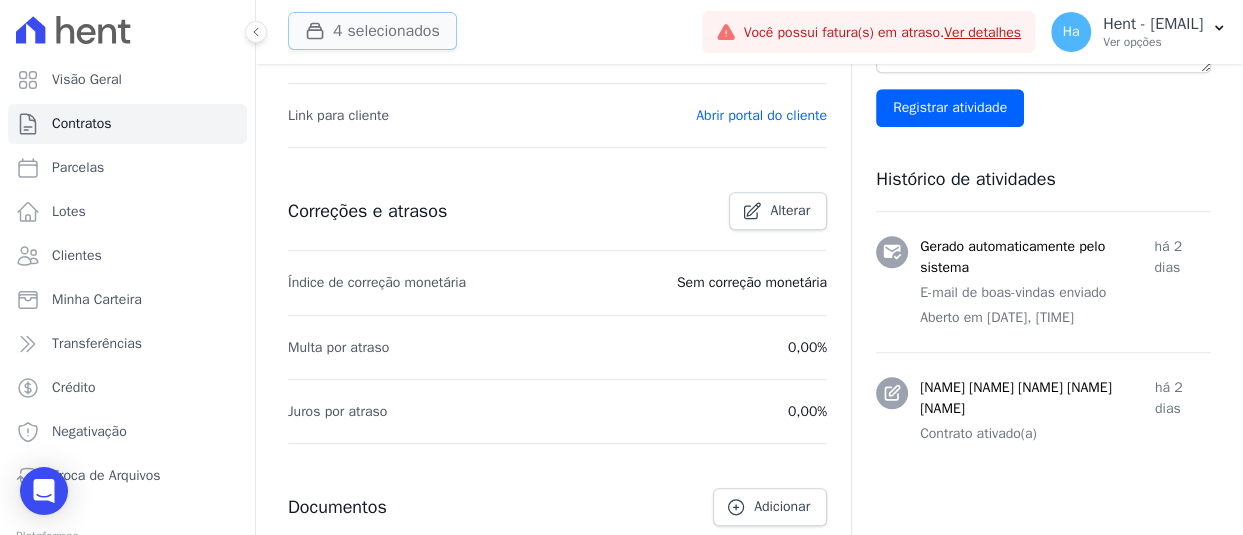 click on "4 selecionados" at bounding box center (372, 31) 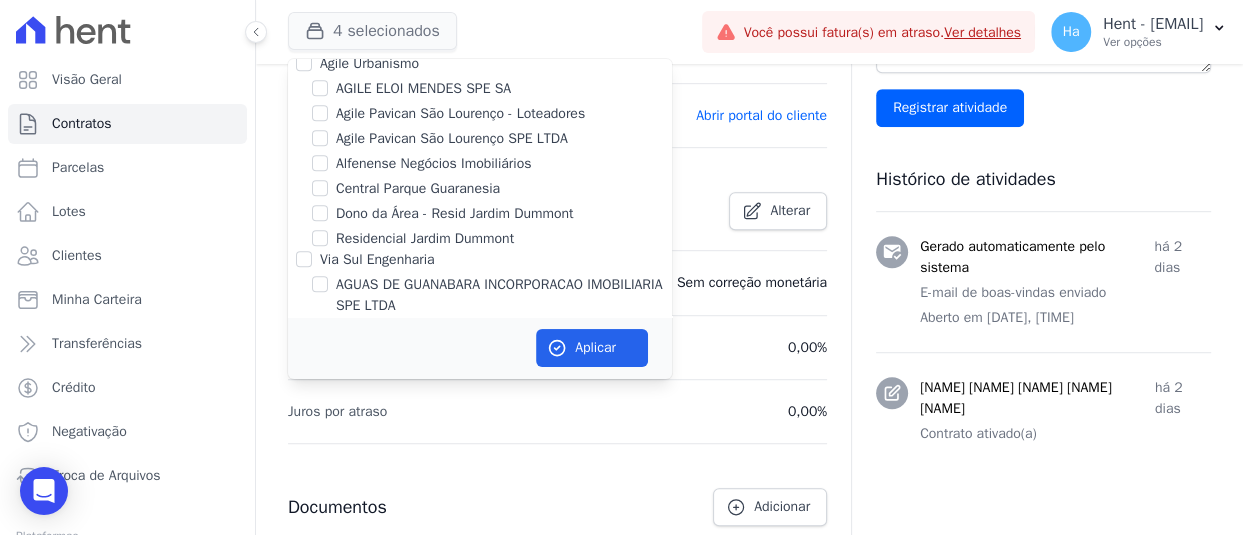 scroll, scrollTop: 13020, scrollLeft: 0, axis: vertical 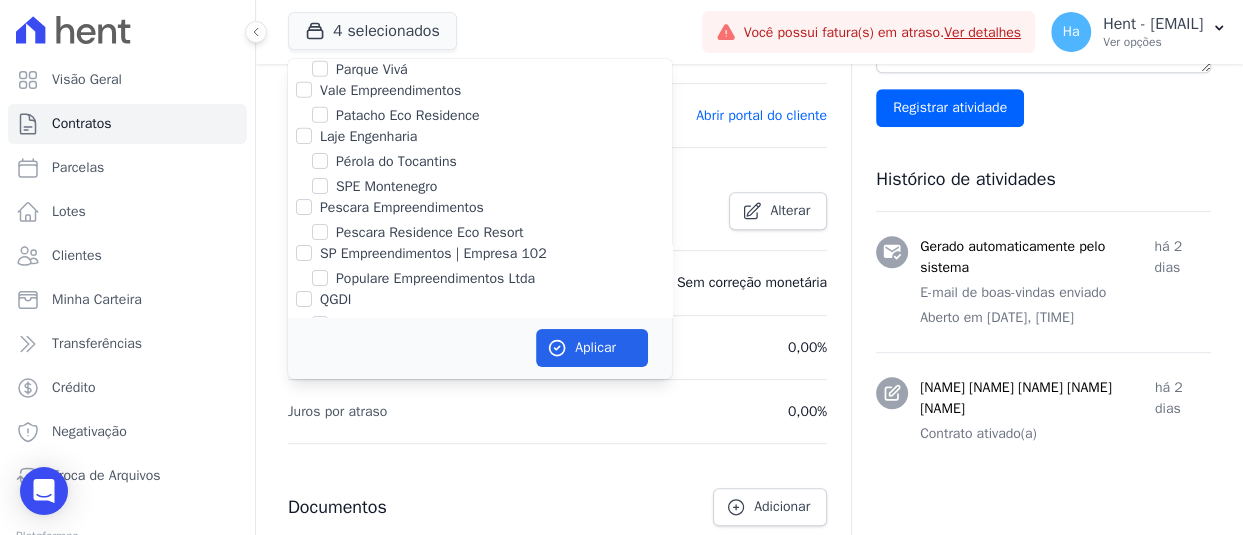 click on "PARQUE DO CARMO JDG EMPREENDIMENTO IMOBILIARIO SPE LTDA" at bounding box center (320, -23) 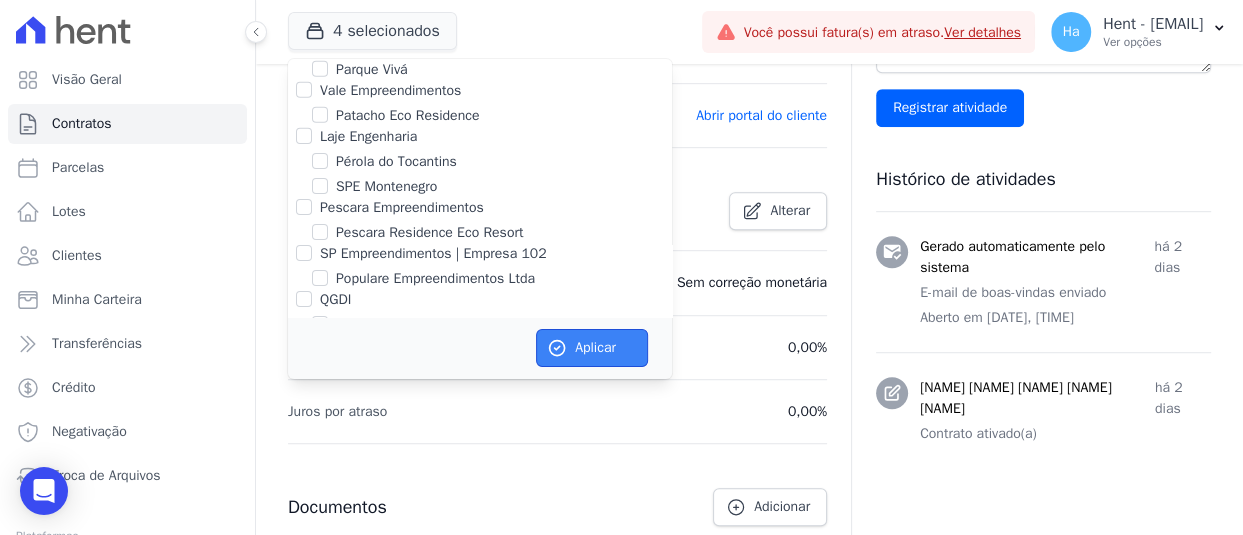click on "Aplicar" at bounding box center [592, 348] 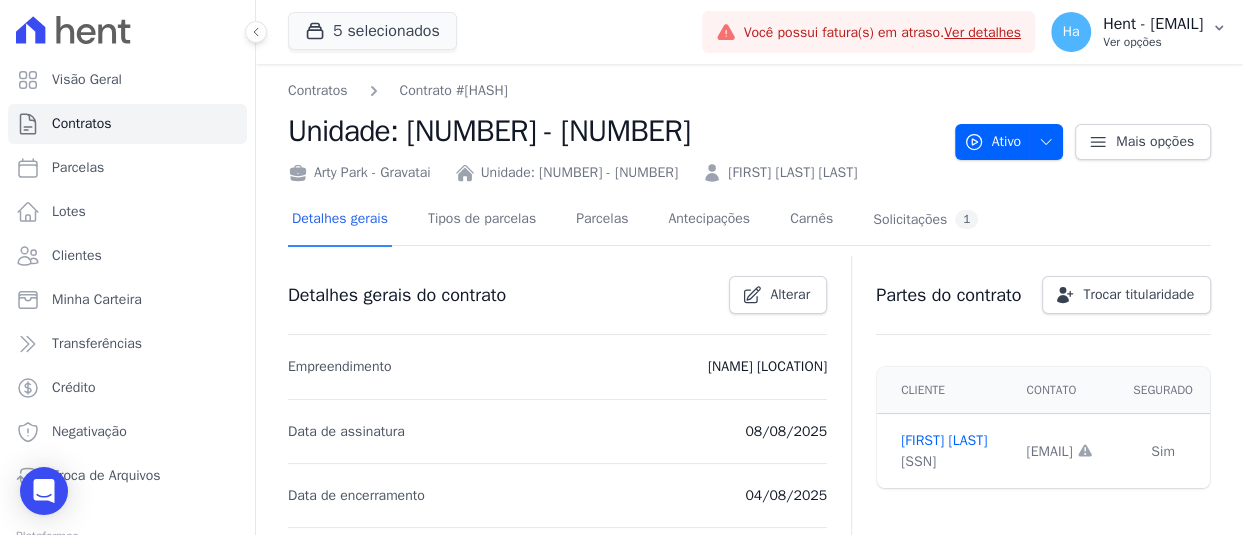 click on "Ver opções" at bounding box center (1153, 42) 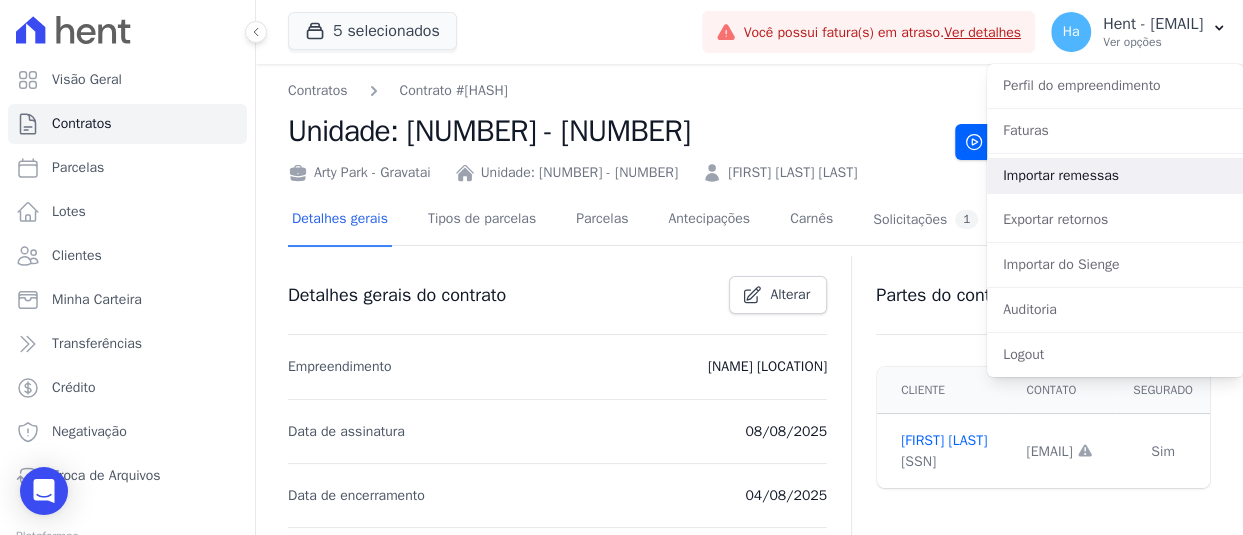 click on "Importar remessas" at bounding box center [1115, 176] 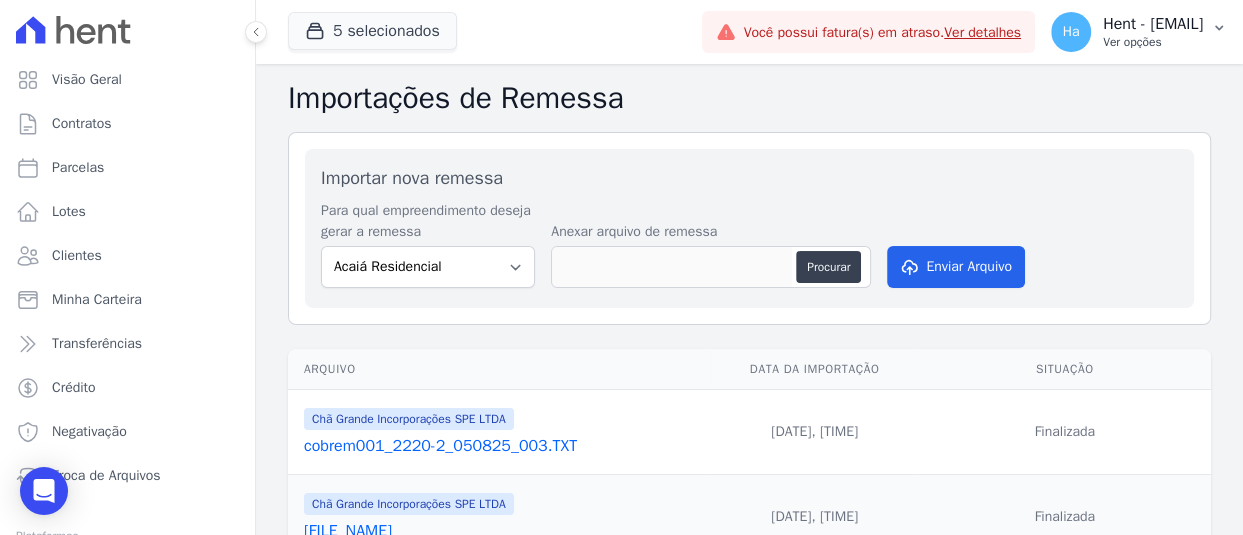 click on "Hent - [EMAIL]" at bounding box center (1153, 24) 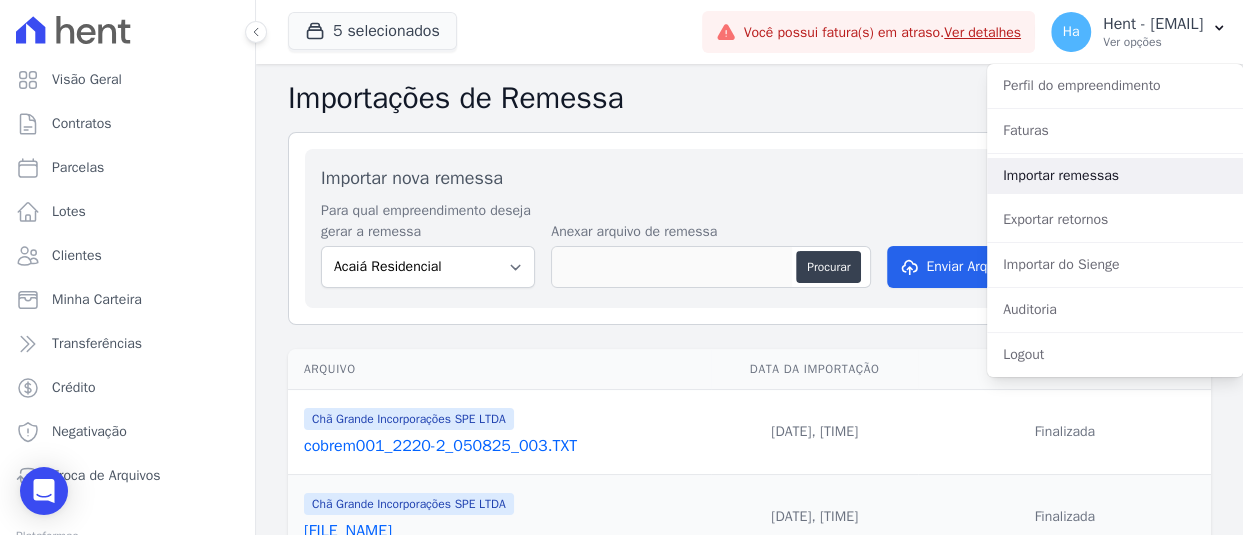 click on "Importar remessas" at bounding box center [1115, 176] 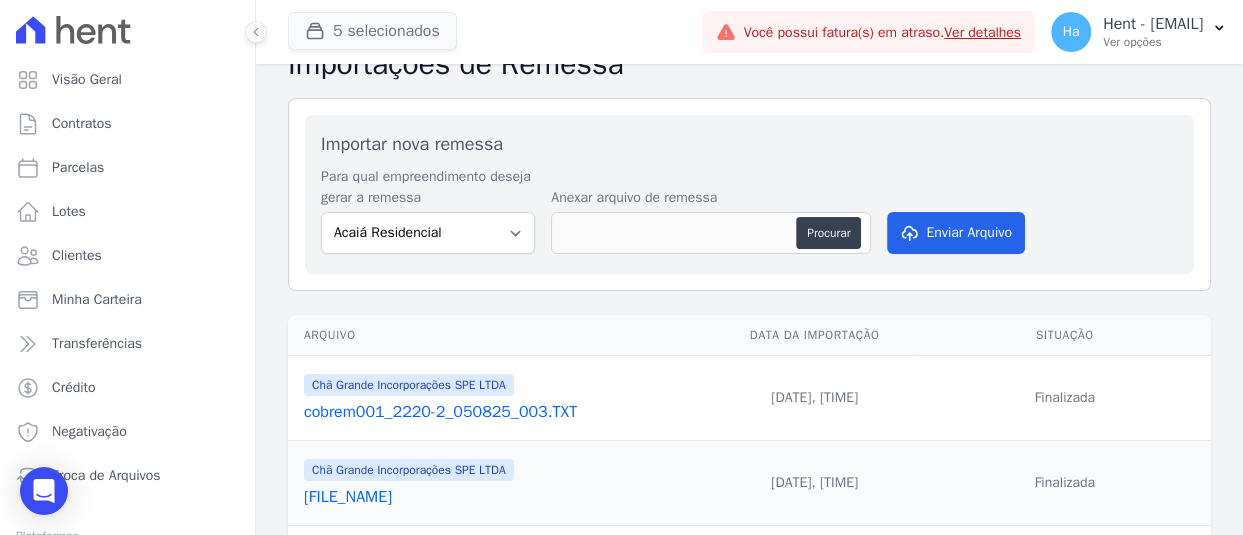 scroll, scrollTop: 0, scrollLeft: 0, axis: both 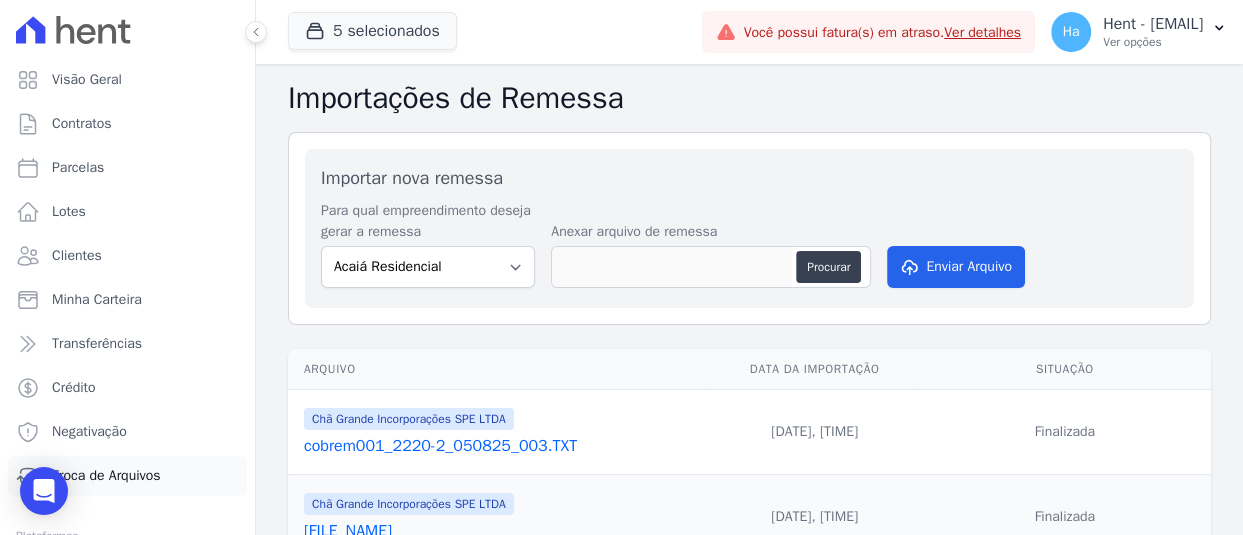 click on "Troca de Arquivos" at bounding box center [106, 476] 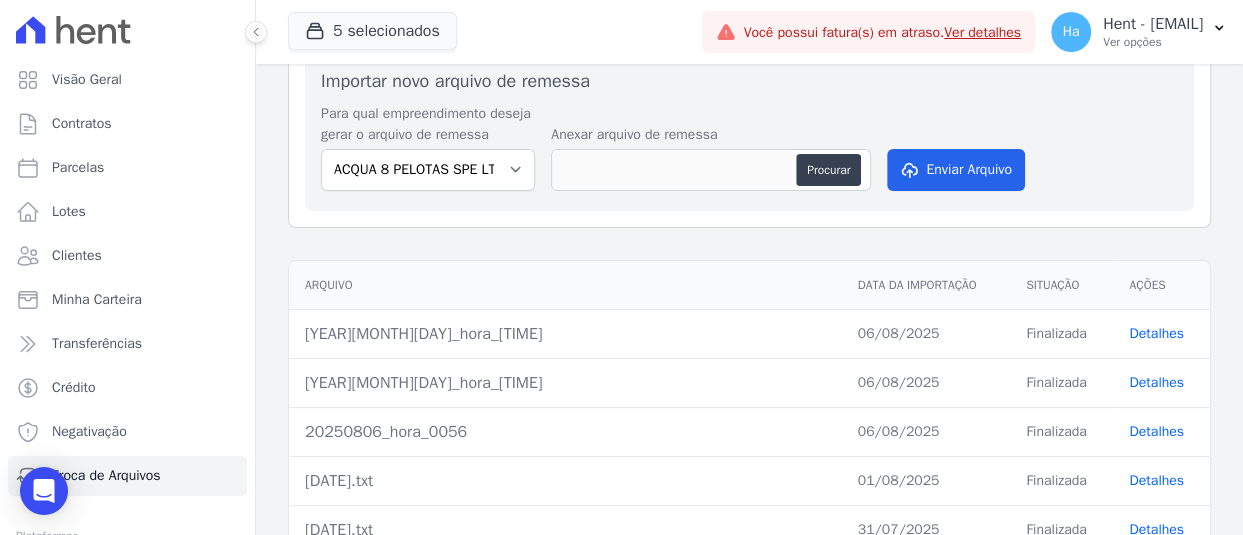 scroll, scrollTop: 200, scrollLeft: 0, axis: vertical 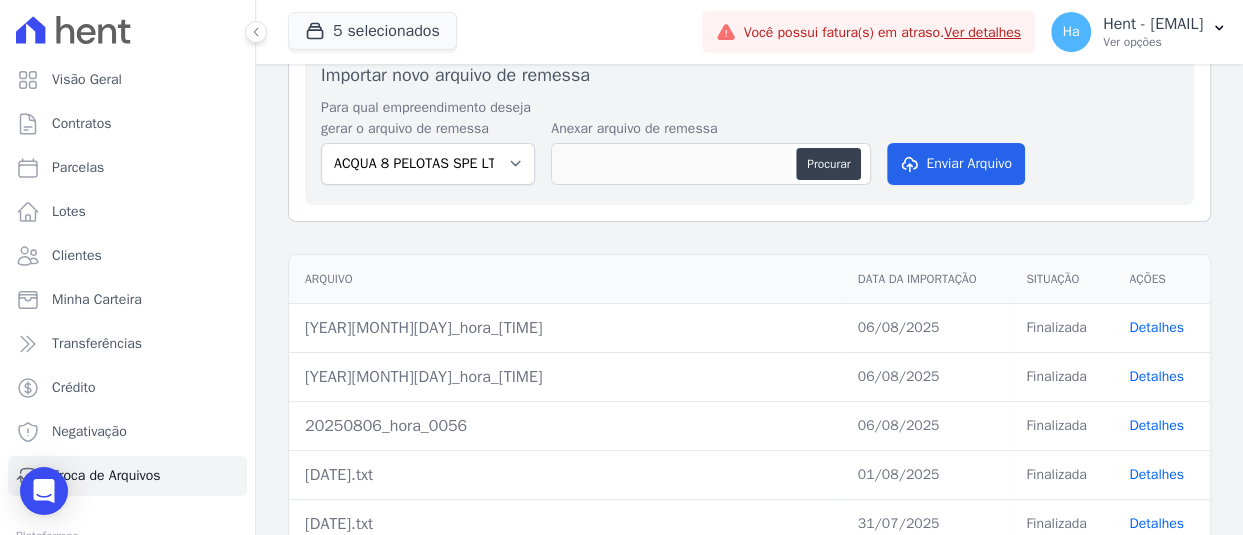 click on "Detalhes" at bounding box center [1156, 327] 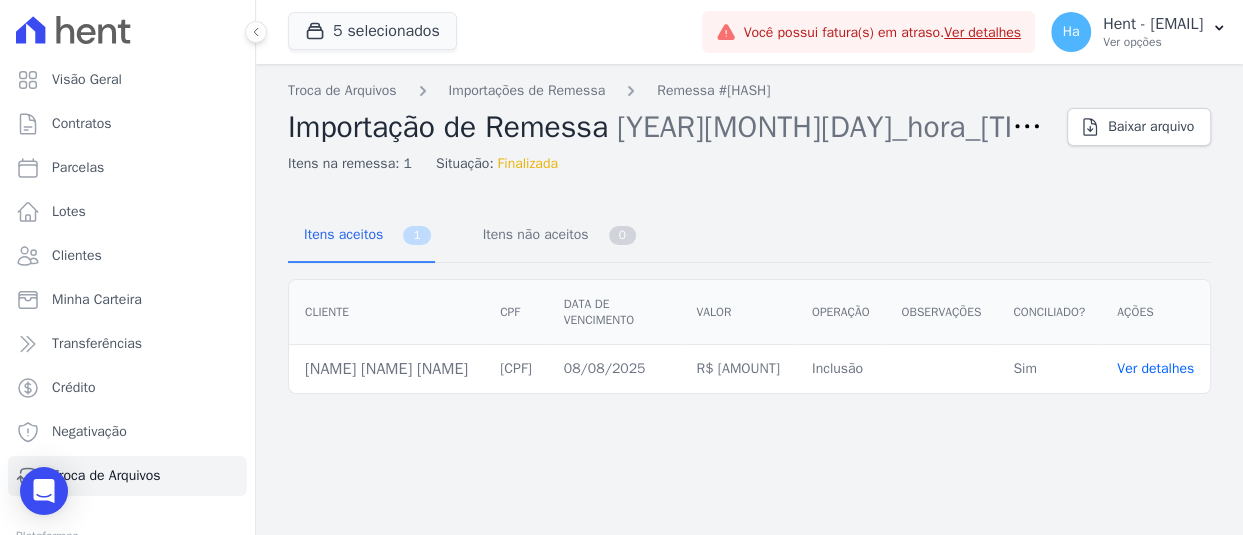 drag, startPoint x: 457, startPoint y: 375, endPoint x: 304, endPoint y: 375, distance: 153 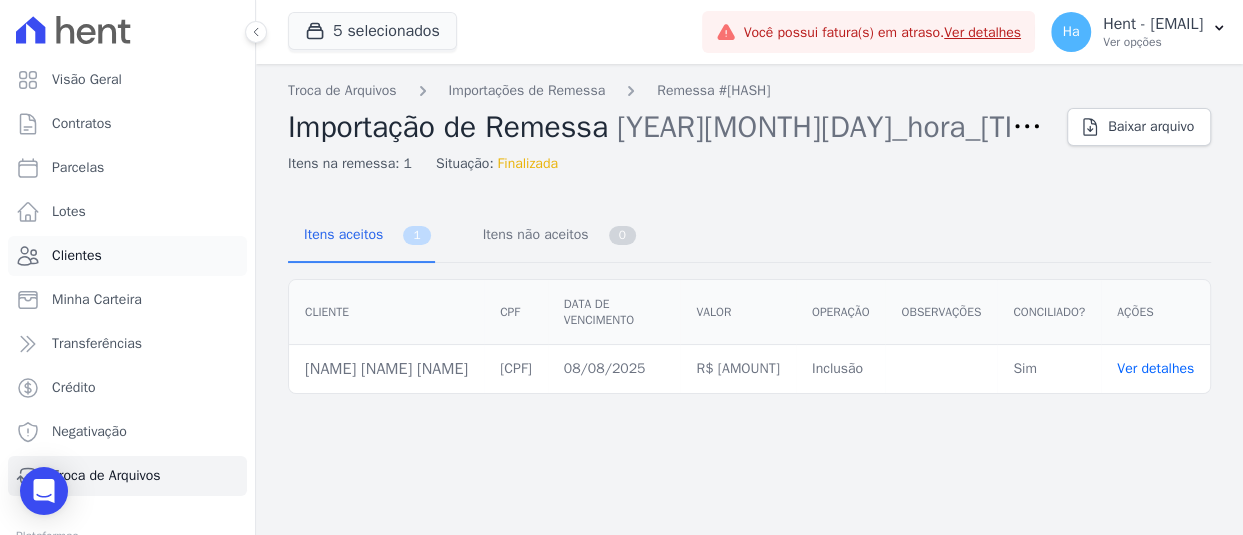 click on "Clientes" at bounding box center [77, 256] 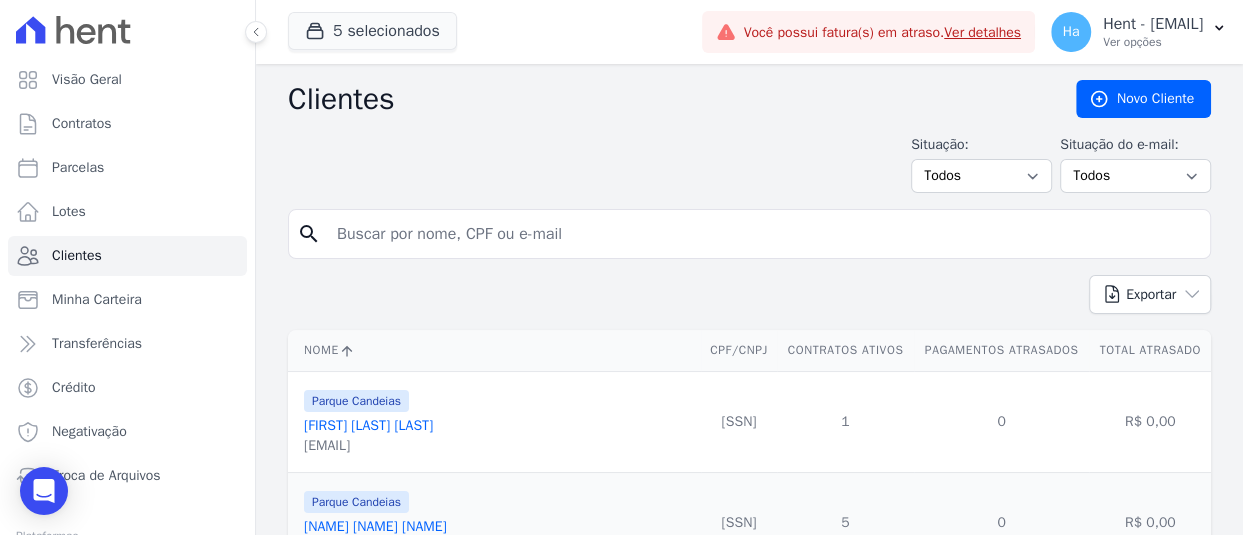 click at bounding box center (763, 234) 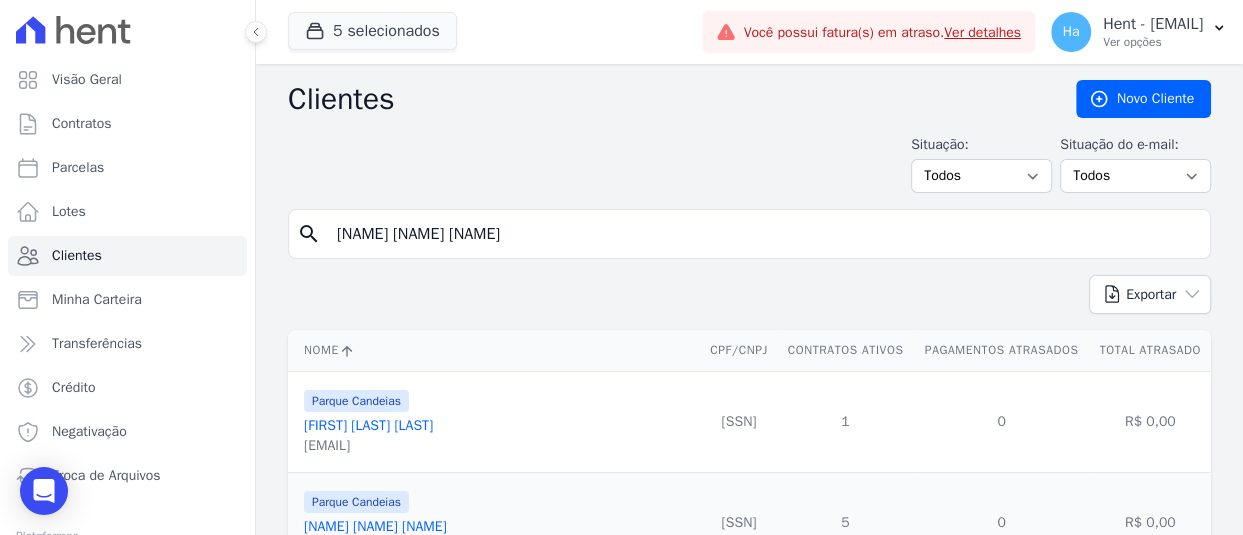 type on "Taina Franquim Vieira" 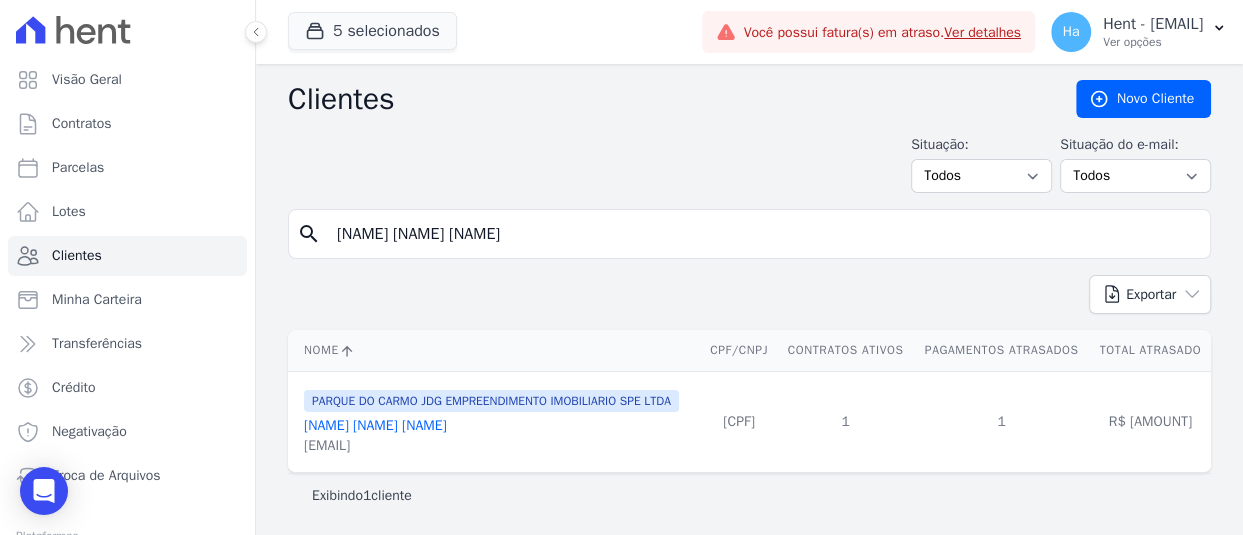 click on "Taina Franquim Vieira" at bounding box center [375, 425] 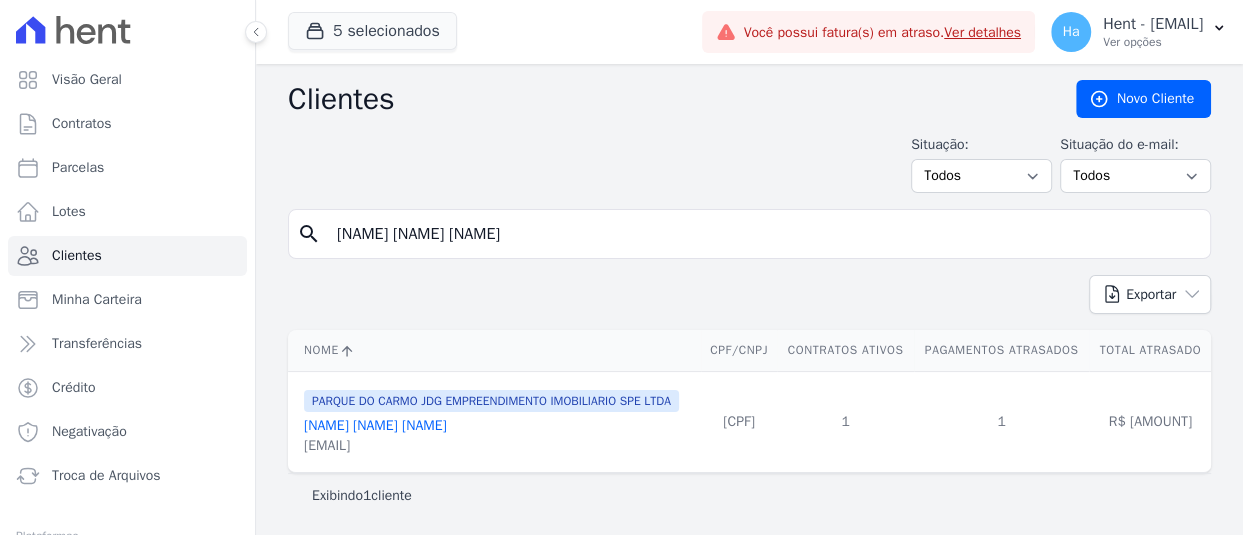 click on "Taina Franquim Vieira" at bounding box center [375, 425] 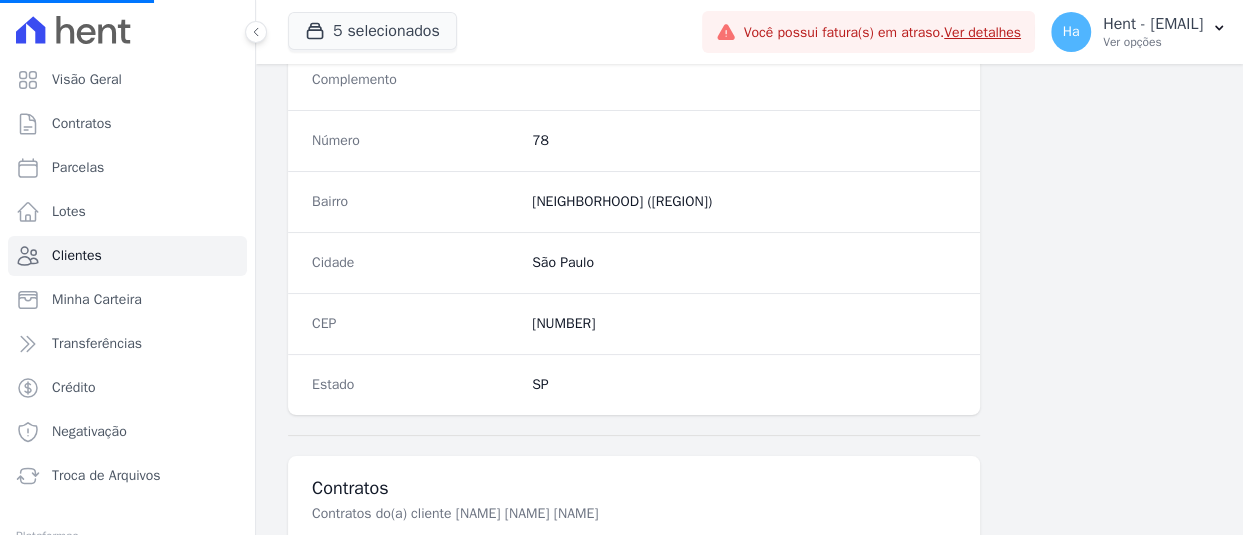 scroll, scrollTop: 0, scrollLeft: 0, axis: both 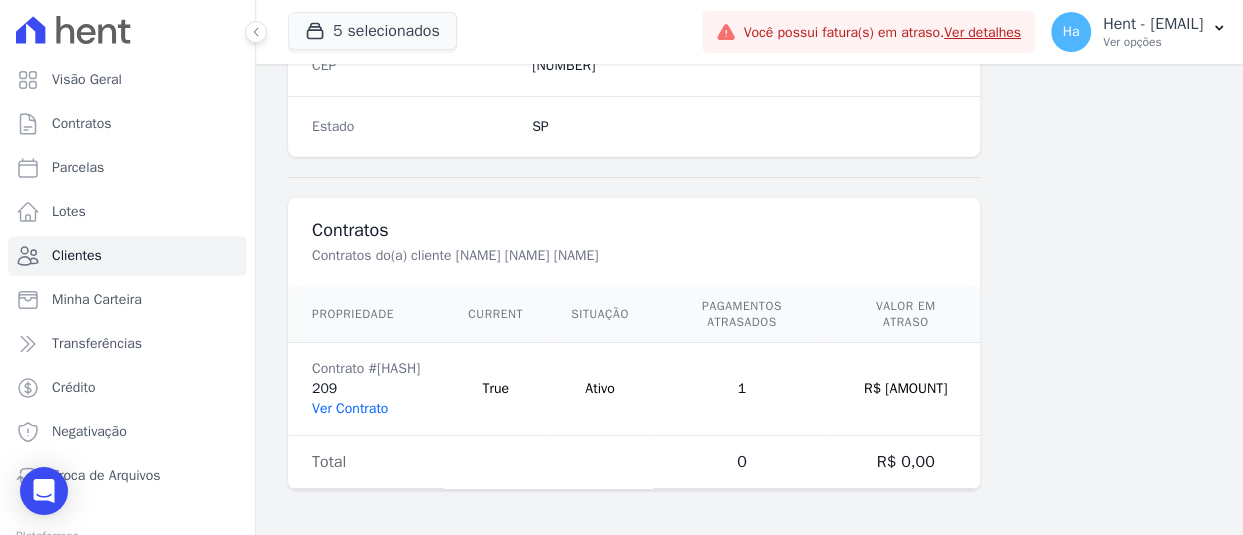 click on "Ver Contrato" at bounding box center [350, 408] 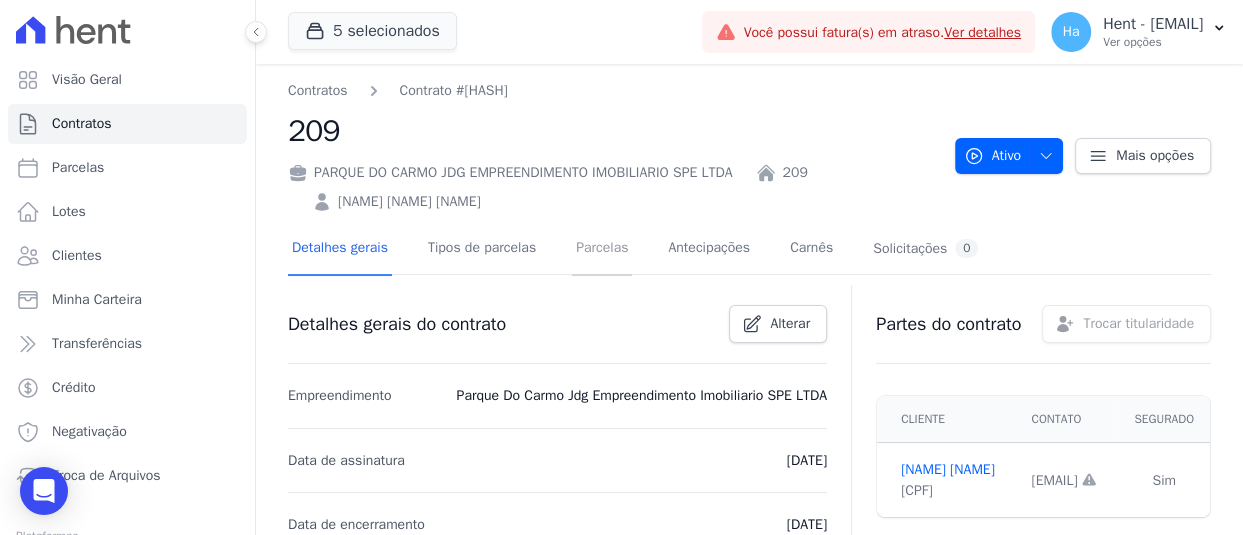 click on "Parcelas" at bounding box center (602, 249) 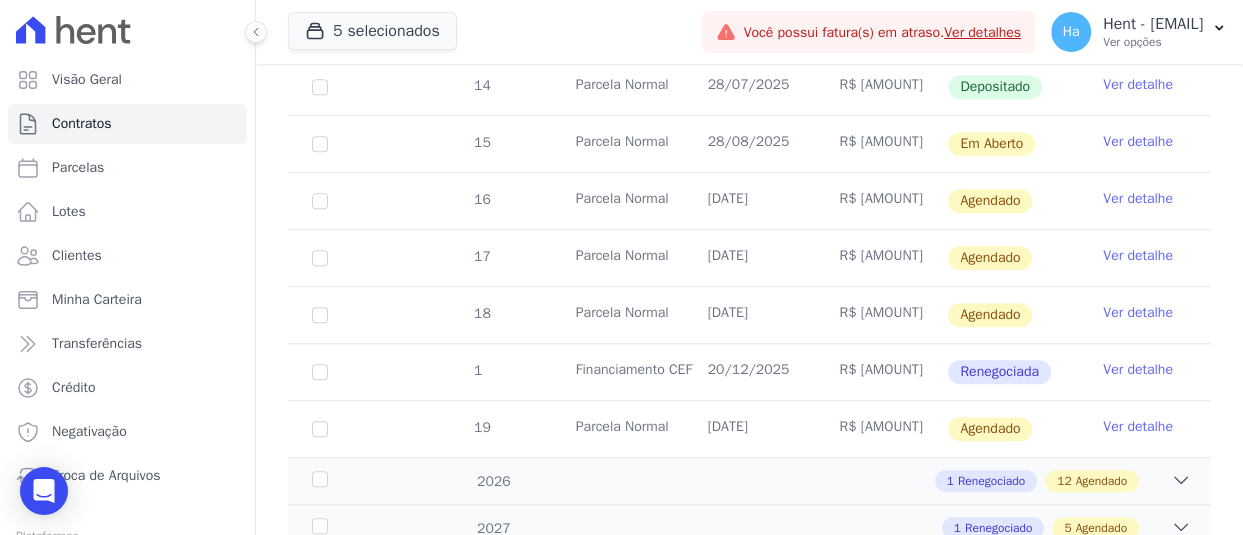 scroll, scrollTop: 800, scrollLeft: 0, axis: vertical 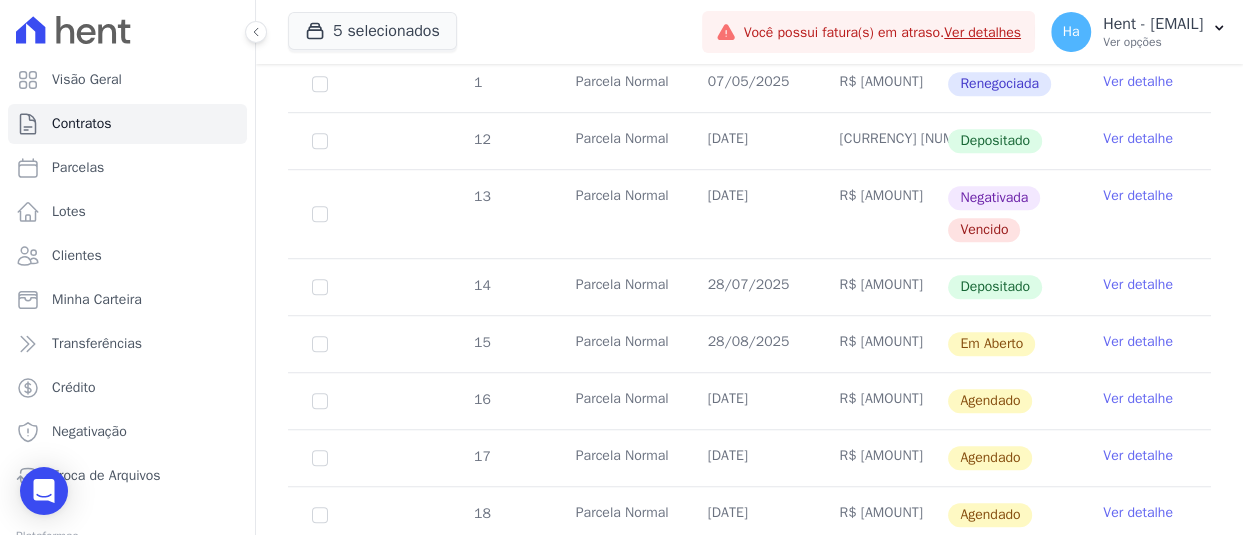 click on "Ver detalhe" at bounding box center (1138, 196) 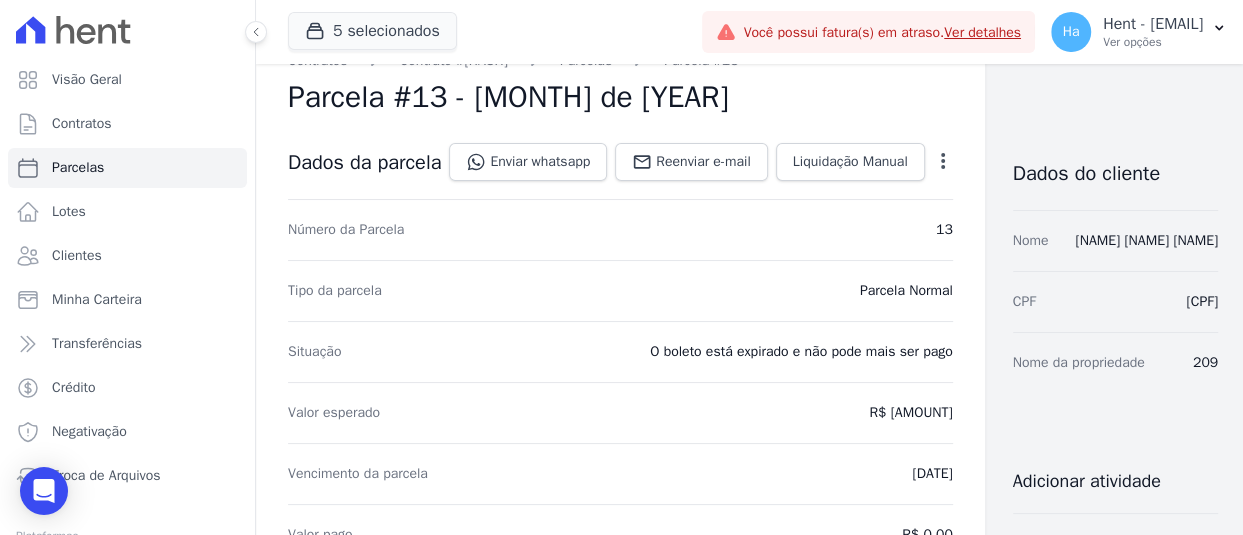 scroll, scrollTop: 0, scrollLeft: 0, axis: both 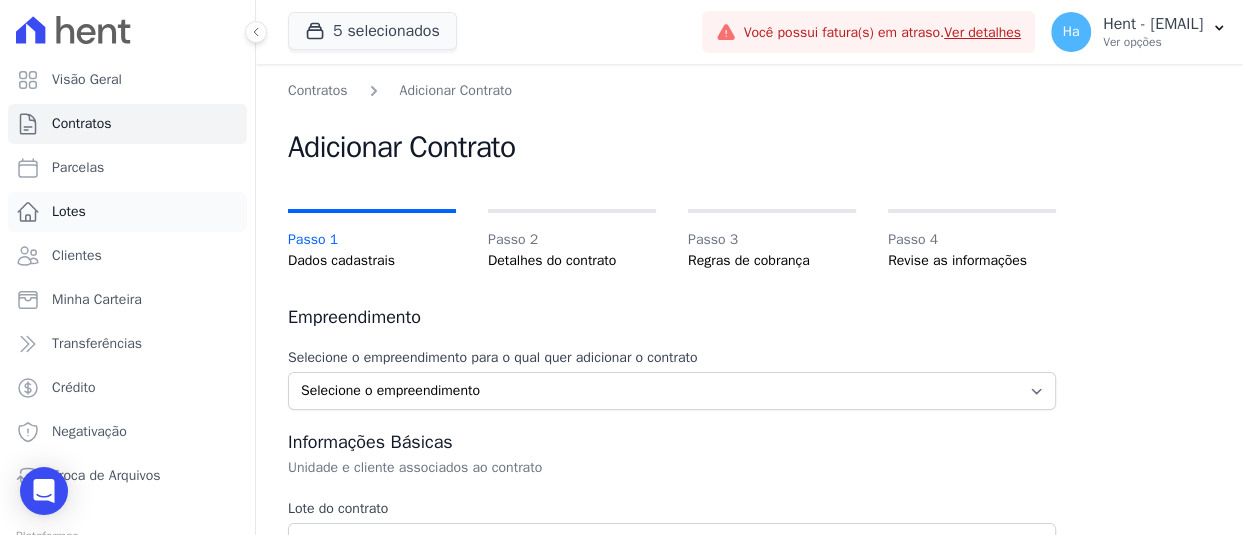 click on "Lotes" at bounding box center [69, 212] 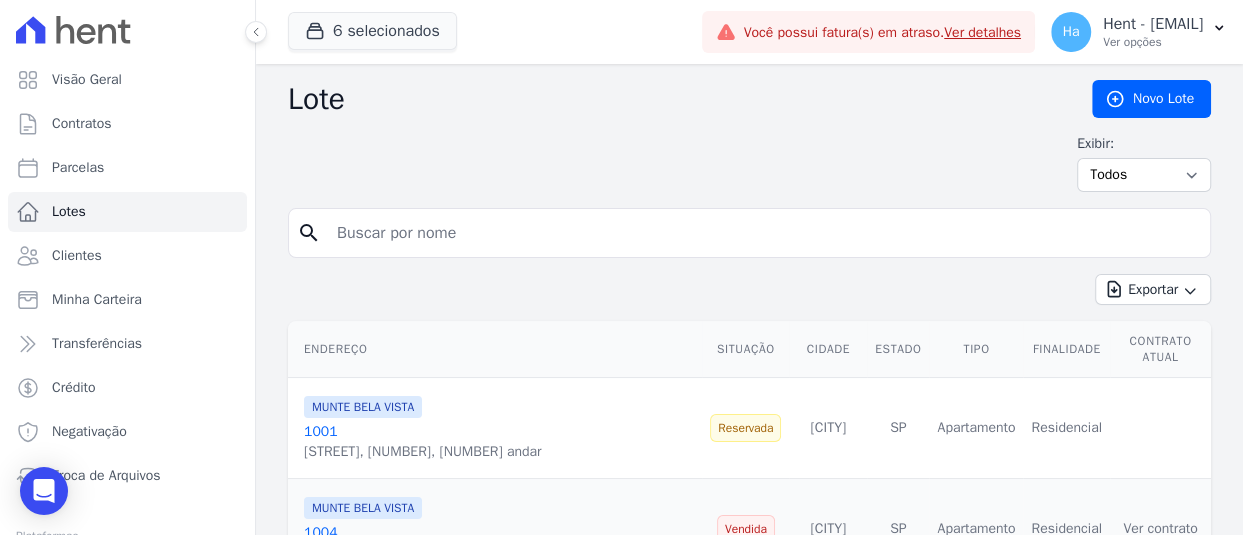 click at bounding box center [763, 233] 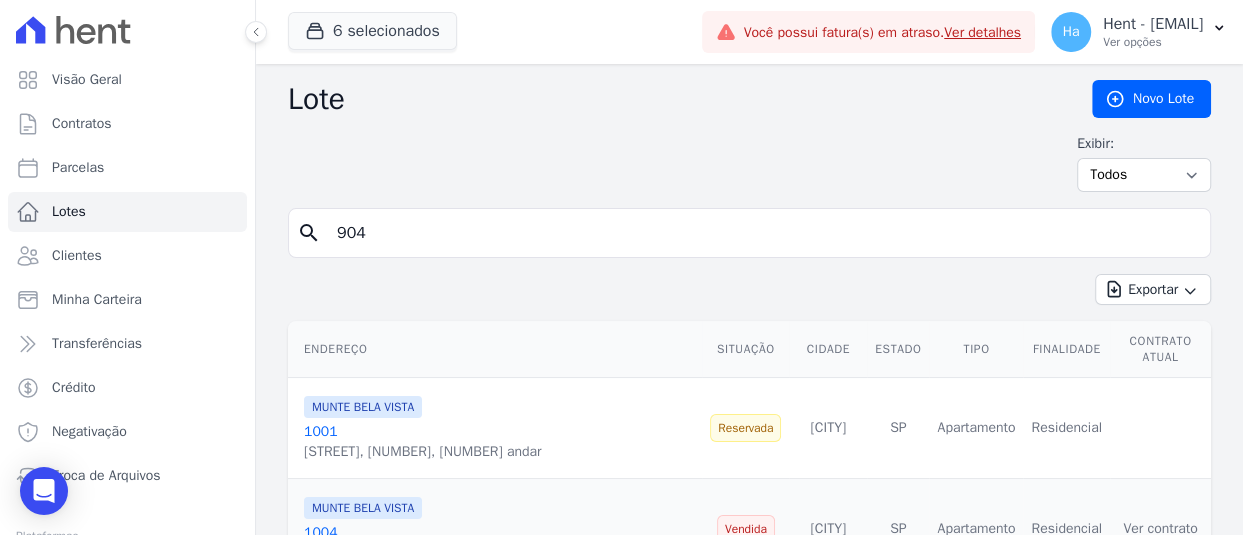 type on "904" 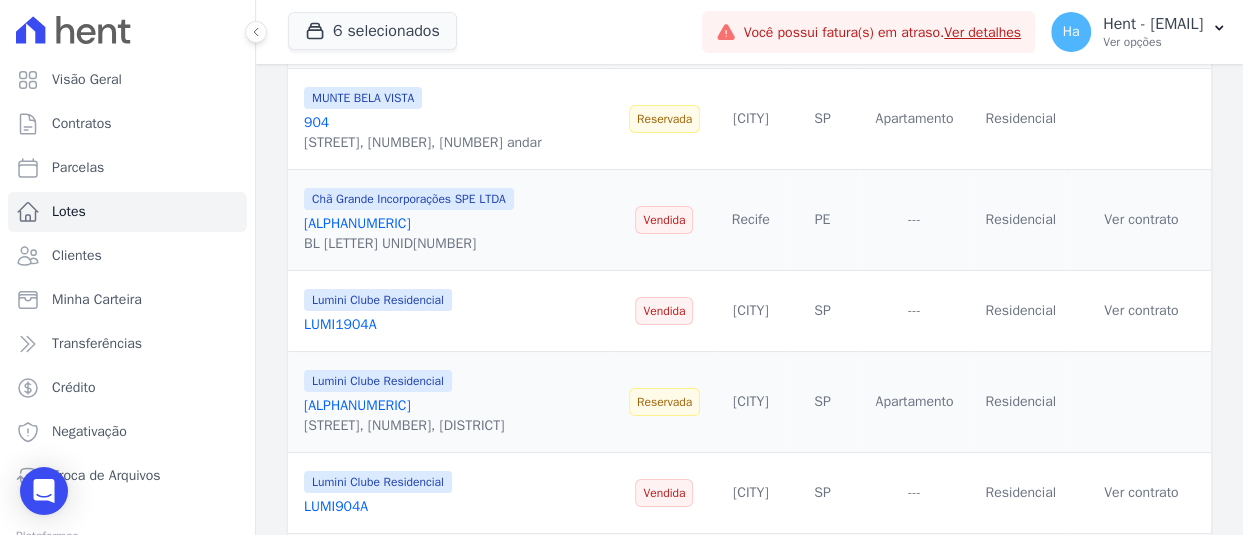 scroll, scrollTop: 287, scrollLeft: 0, axis: vertical 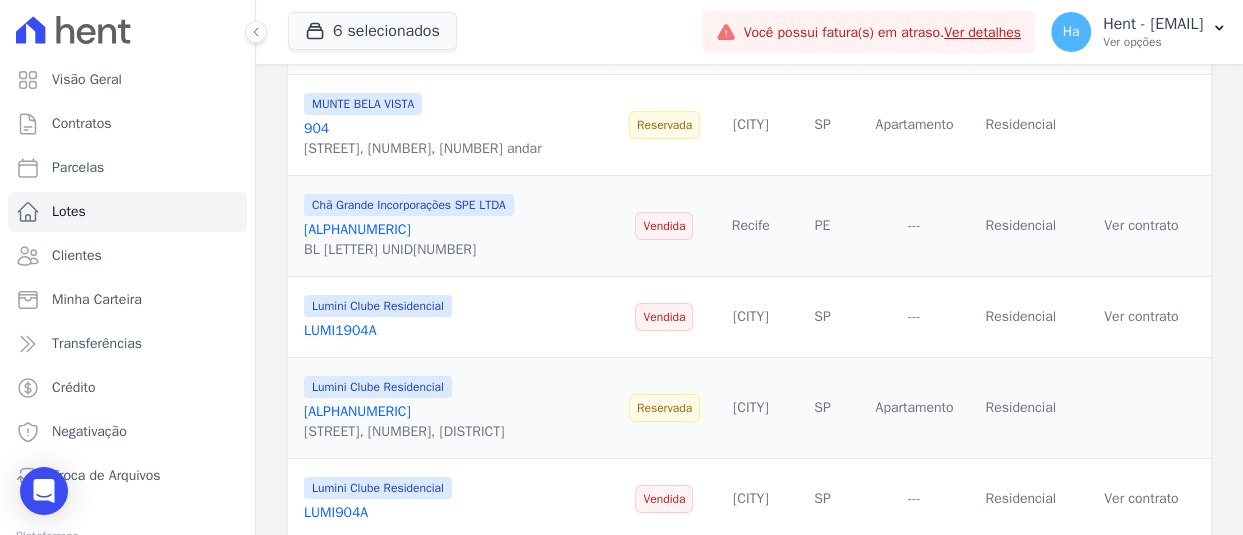 click on "904" at bounding box center [316, 128] 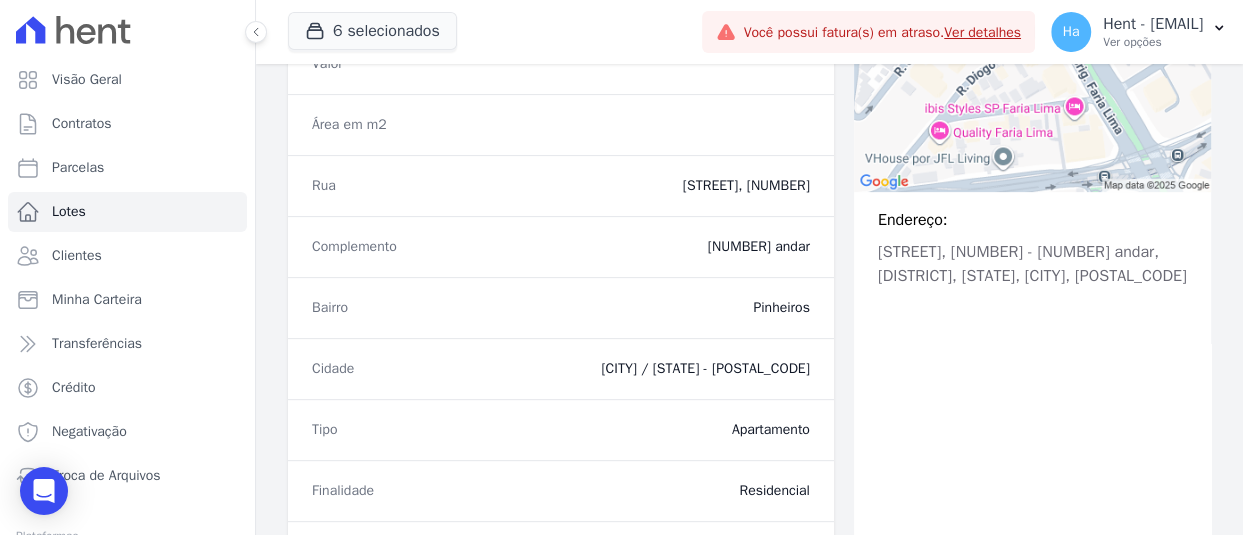 scroll, scrollTop: 604, scrollLeft: 0, axis: vertical 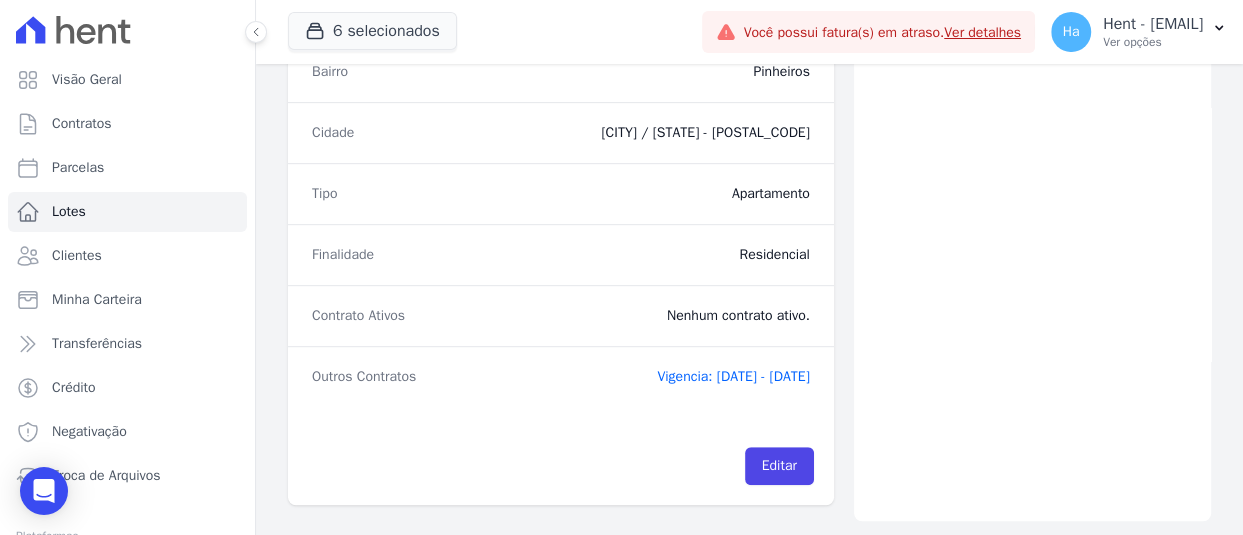 click on "Vigencia: 04/08/2025 - 05/12/2025" at bounding box center (733, 376) 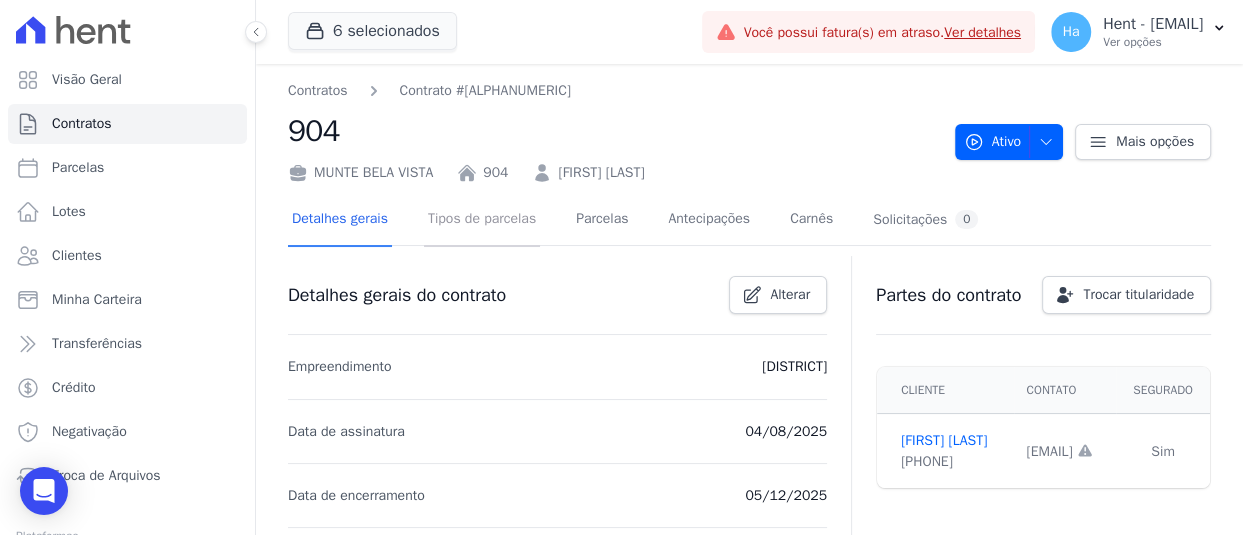 click on "Tipos de parcelas" at bounding box center [482, 220] 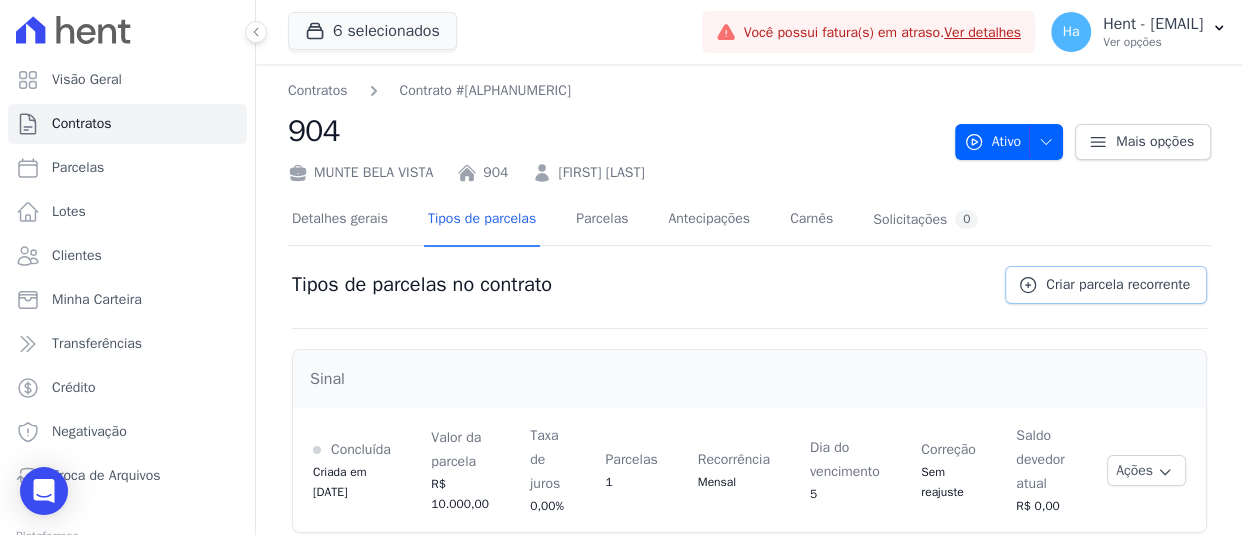 click on "Criar parcela recorrente" at bounding box center [1118, 285] 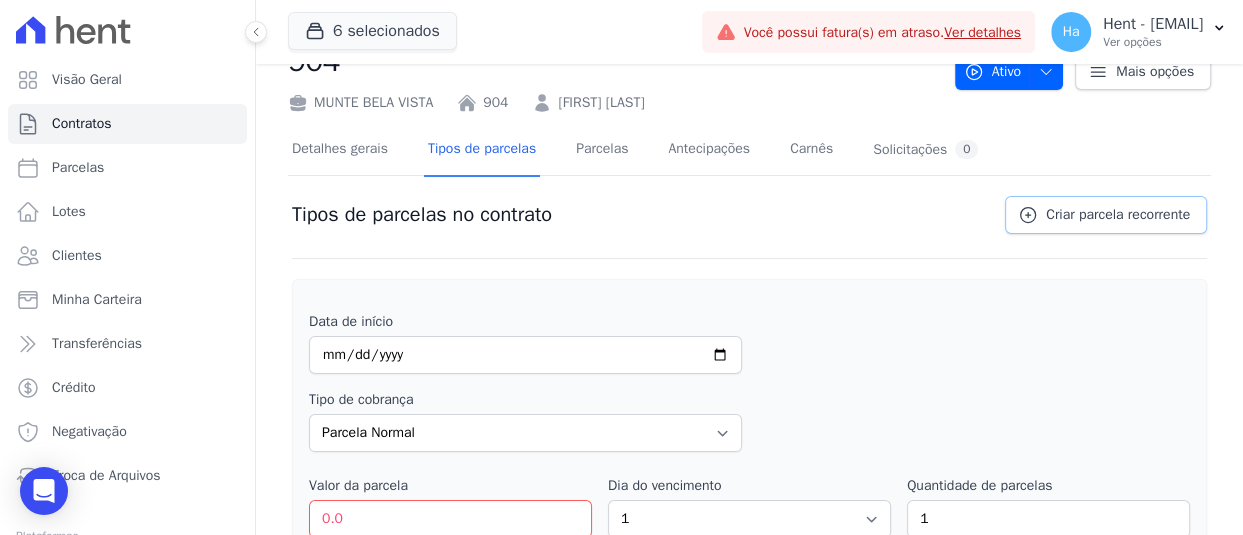 scroll, scrollTop: 200, scrollLeft: 0, axis: vertical 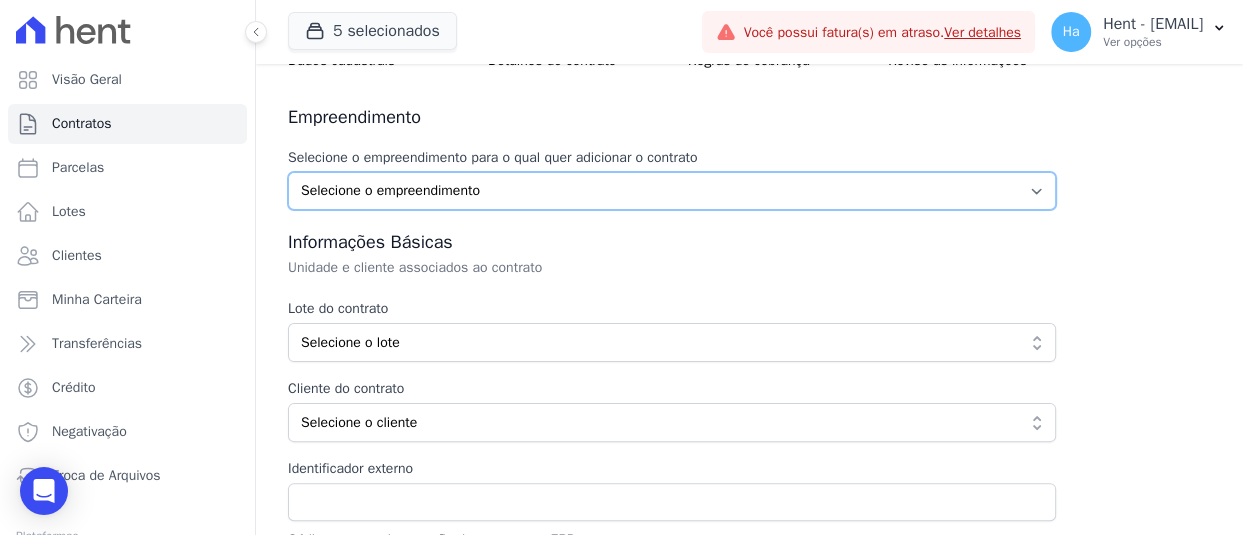 click on "Selecione o empreendimento Arty Park - Gravatai
Chã Grande Incorporações SPE LTDA
Lumini Clube Residencial
Parque Candeias
PARQUE DO CARMO JDG EMPREENDIMENTO IMOBILIARIO SPE LTDA" at bounding box center (672, 191) 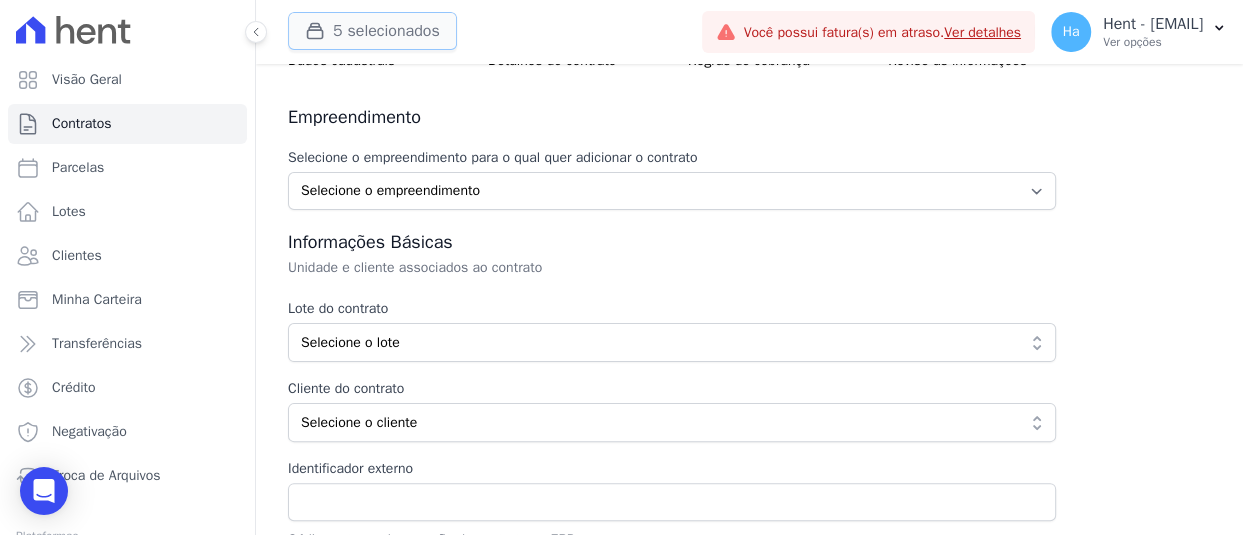 click on "5 selecionados" at bounding box center (372, 31) 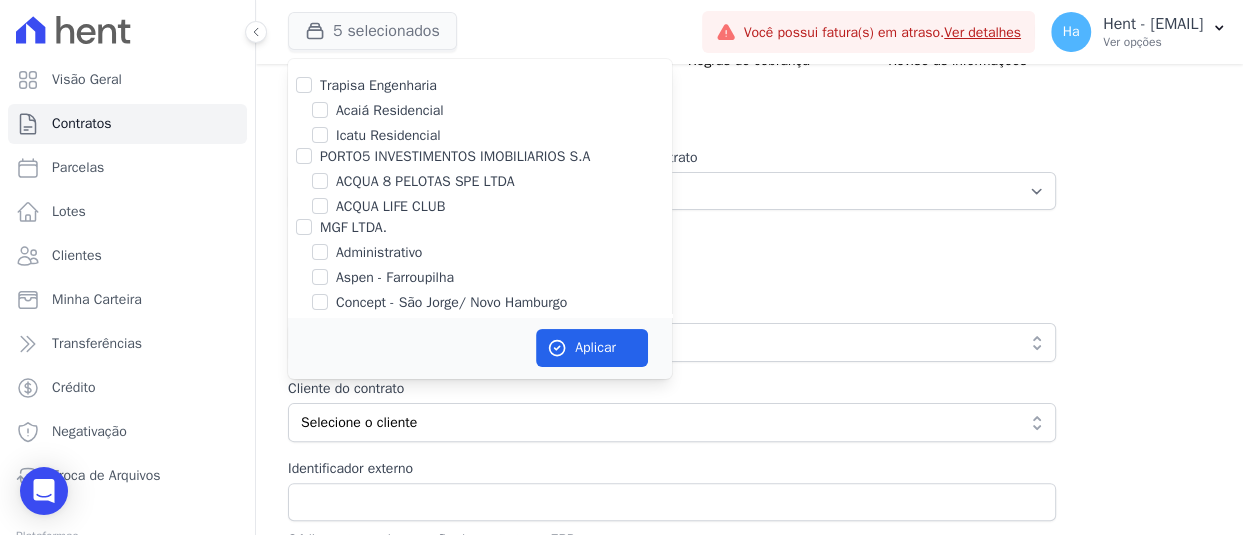 scroll, scrollTop: 11826, scrollLeft: 0, axis: vertical 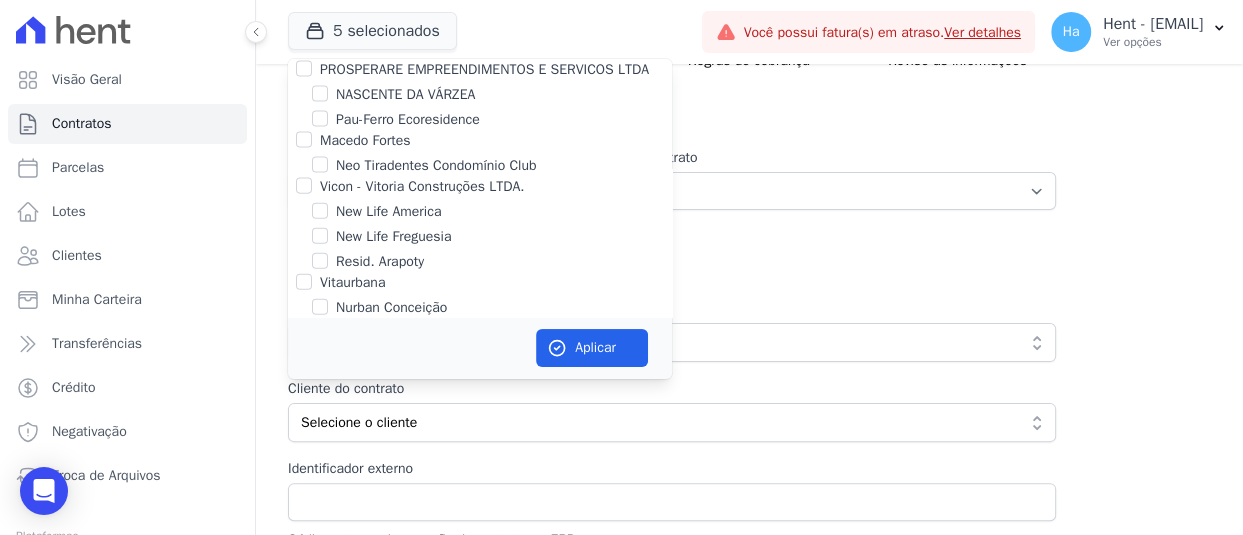 click on "MUNTE CONSTRUTORA E INCORPORADORA LTDA" at bounding box center (304, -23) 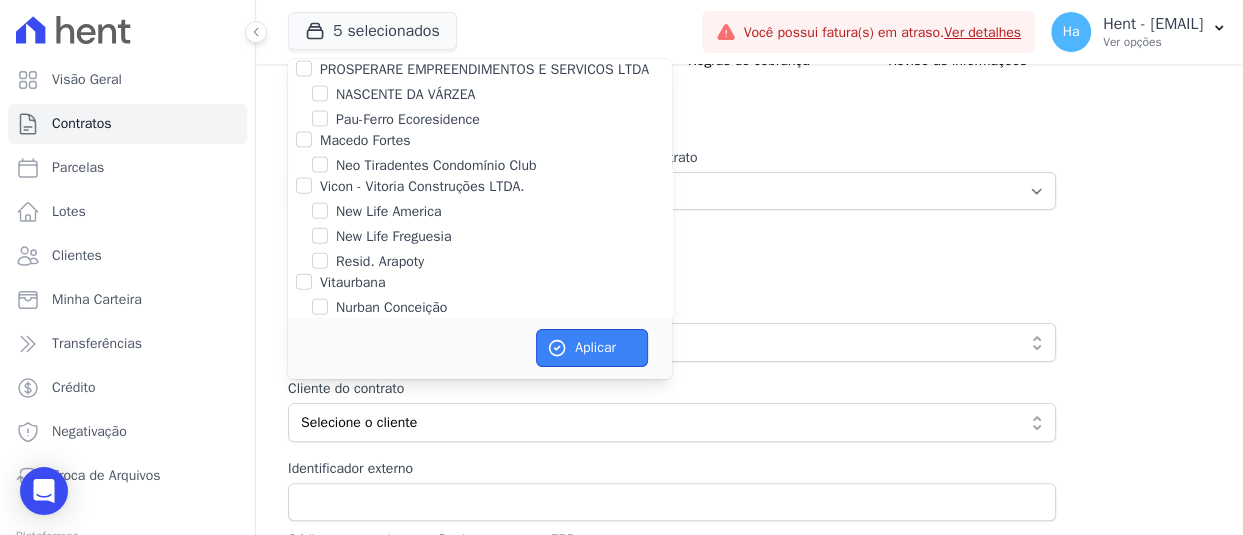 click on "Aplicar" at bounding box center (592, 348) 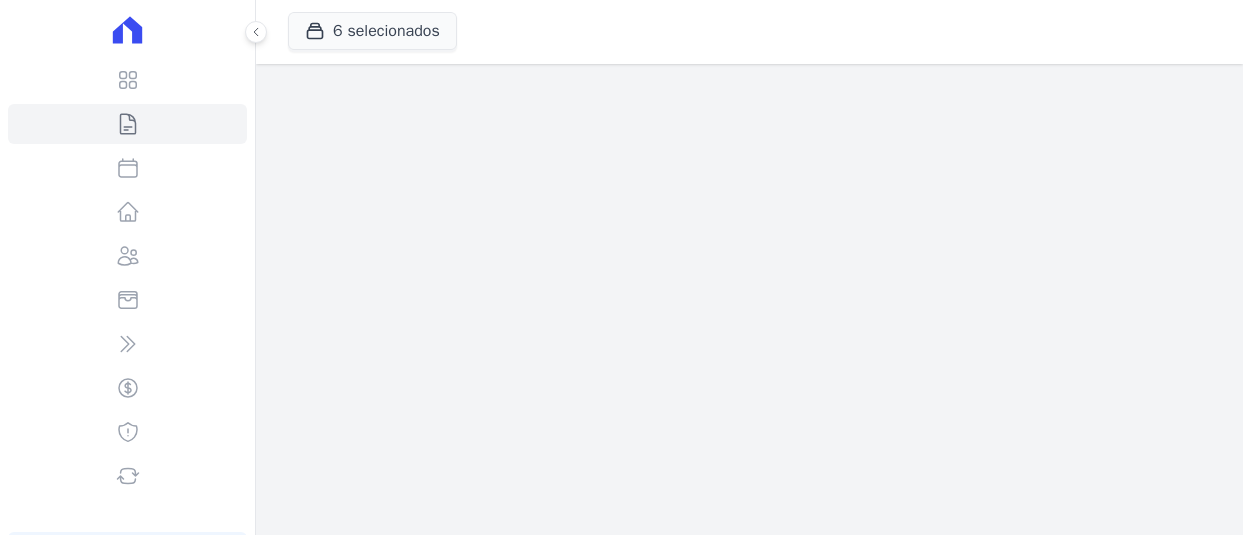 scroll, scrollTop: 0, scrollLeft: 0, axis: both 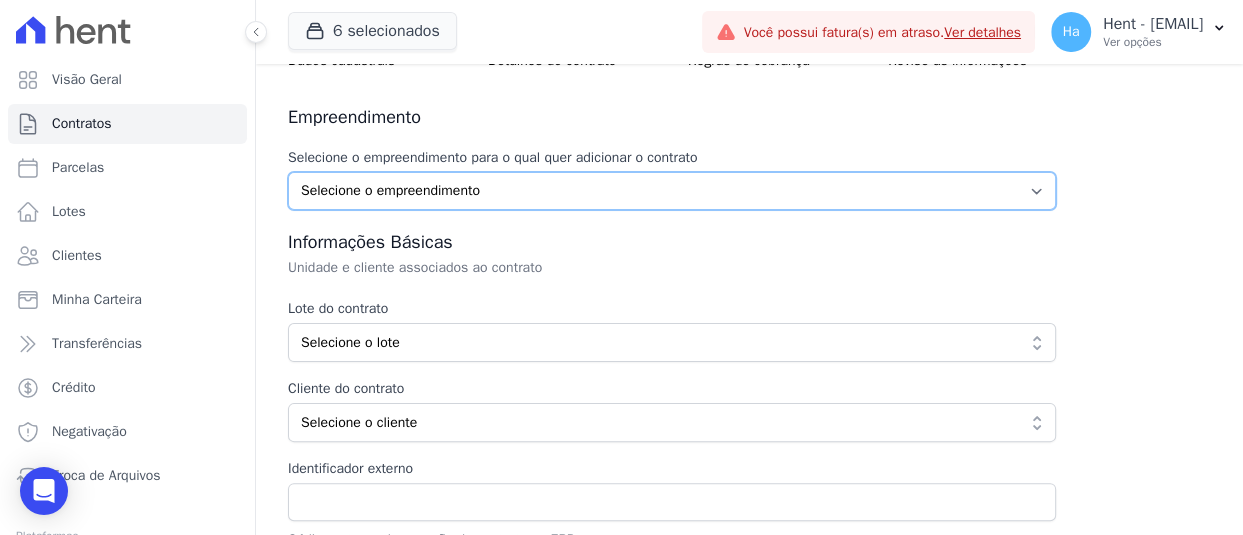 click on "Selecione o empreendimento Arty Park - Gravatai
Chã Grande Incorporações SPE LTDA
Lumini Clube Residencial
MUNTE BELA VISTA
Parque Candeias
PARQUE DO CARMO JDG EMPREENDIMENTO IMOBILIARIO SPE LTDA" at bounding box center [672, 191] 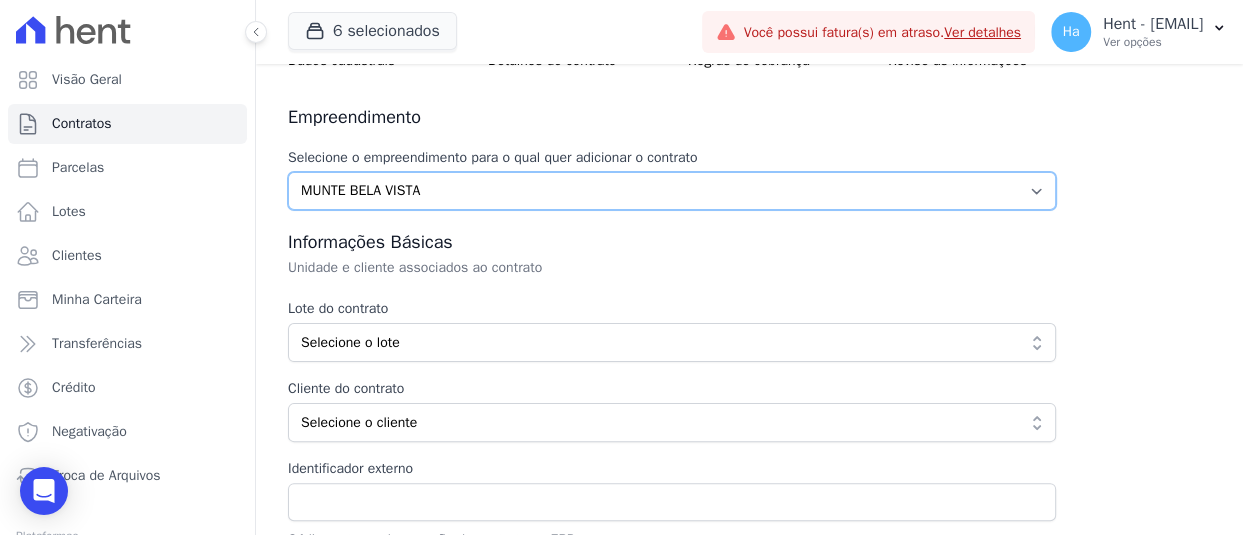 click on "Selecione o empreendimento Arty Park - Gravatai
Chã Grande Incorporações SPE LTDA
Lumini Clube Residencial
MUNTE BELA VISTA
Parque Candeias
PARQUE DO CARMO JDG EMPREENDIMENTO IMOBILIARIO SPE LTDA" at bounding box center [672, 191] 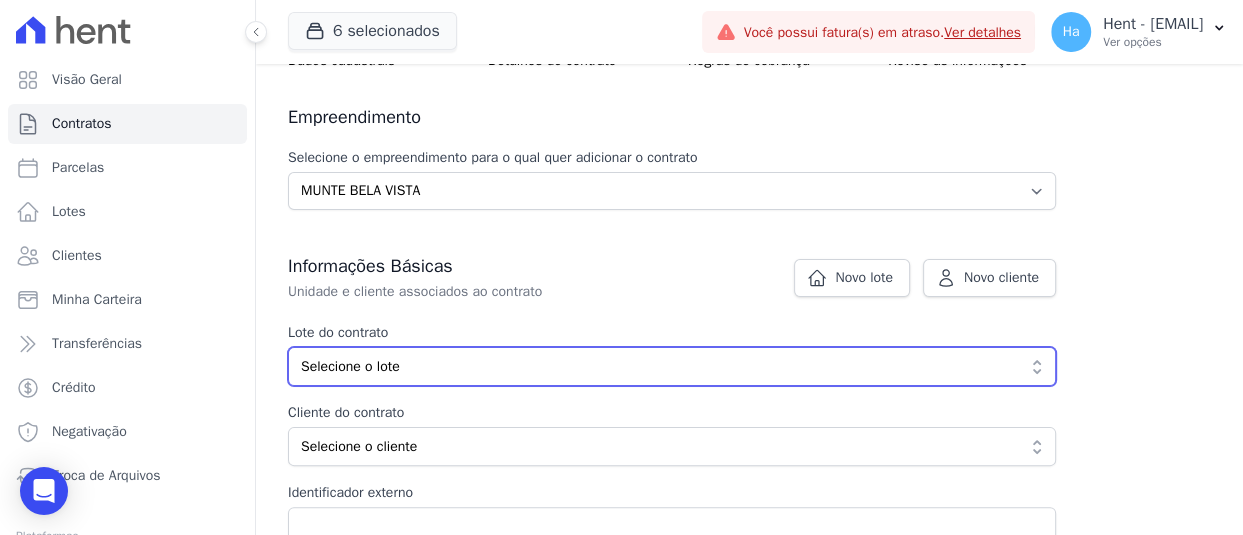 click on "Selecione o lote" at bounding box center [658, 366] 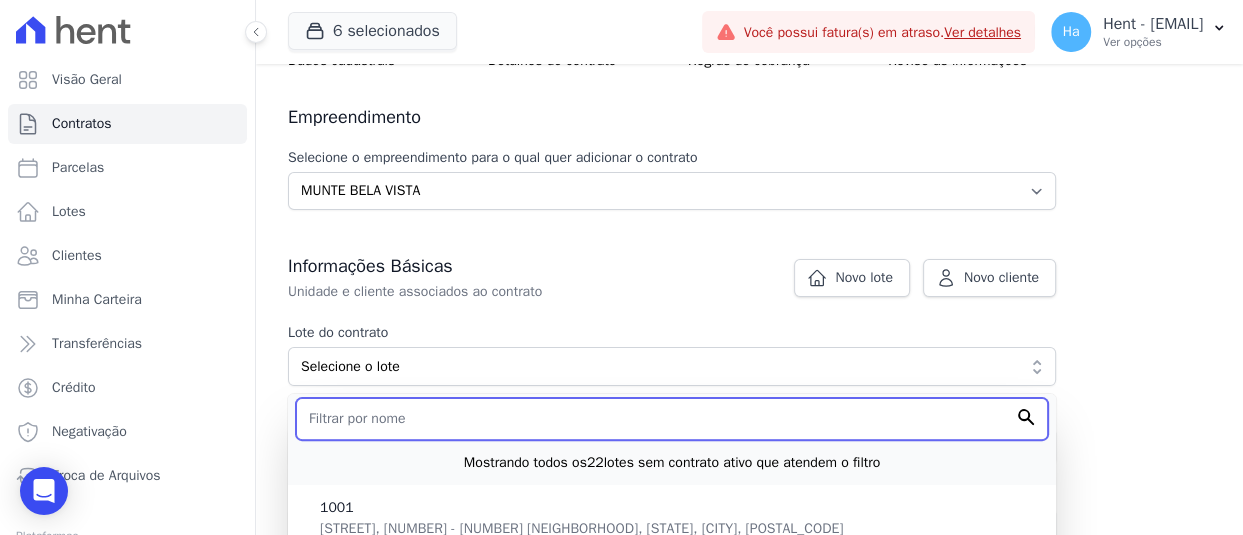 click at bounding box center [672, 419] 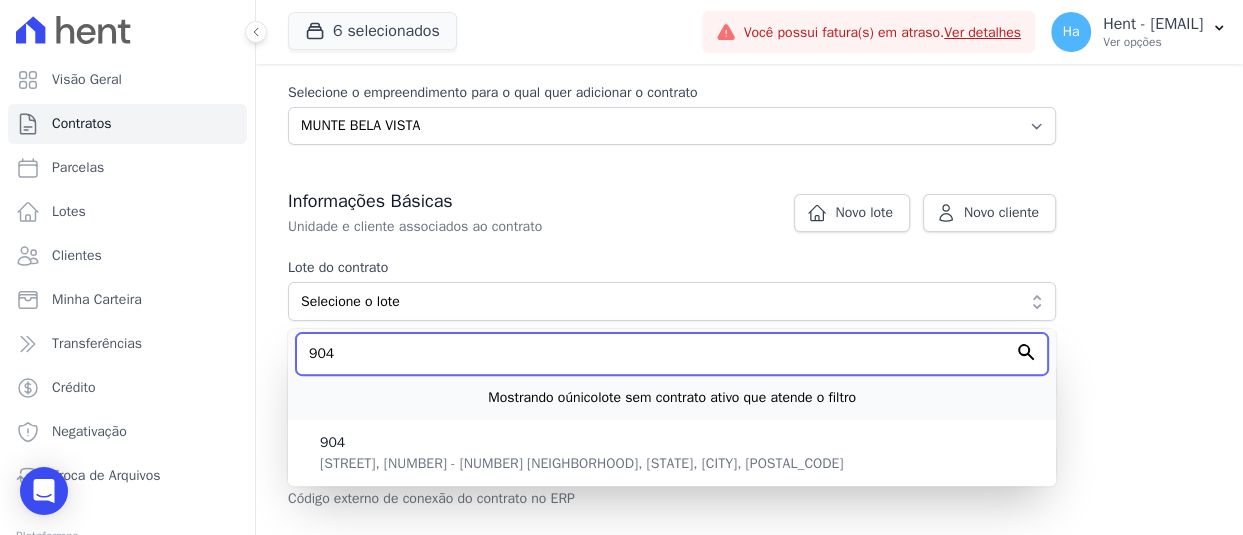scroll, scrollTop: 400, scrollLeft: 0, axis: vertical 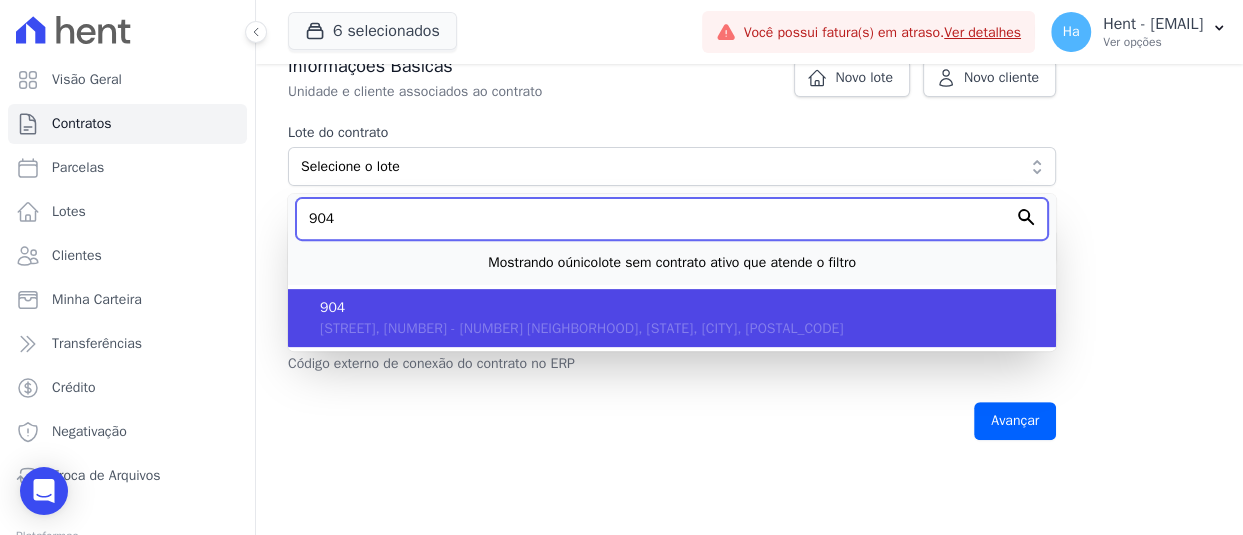 type on "904" 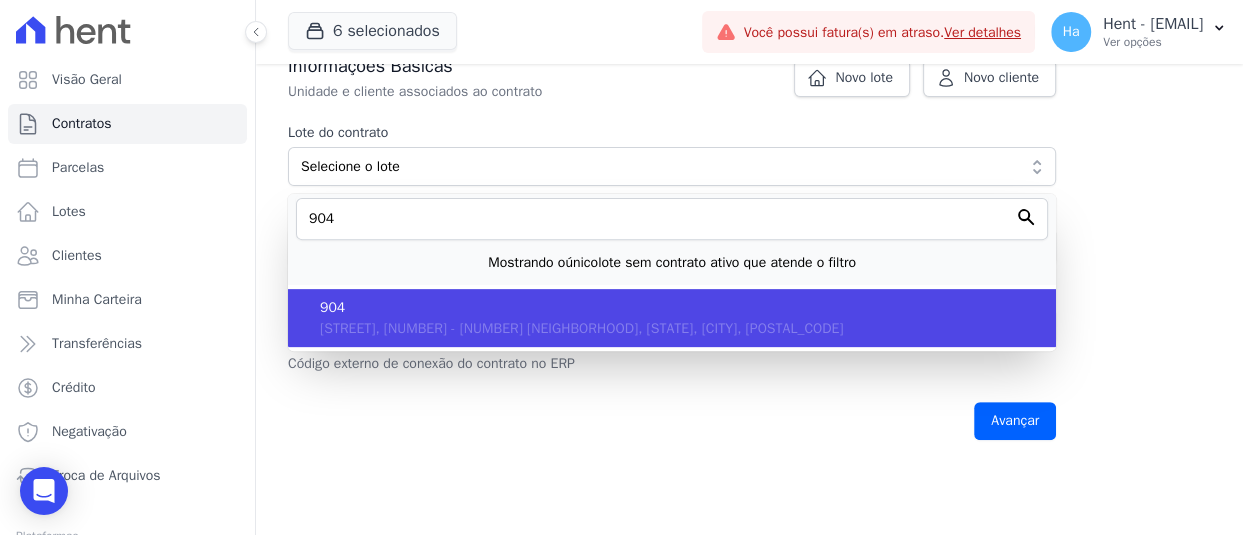 click on "Avenida Brigadeiro Faria Lima, 1306 - 4 andar, Pinheiros, SP, SÃO PAULO, 01451-914" at bounding box center [581, 328] 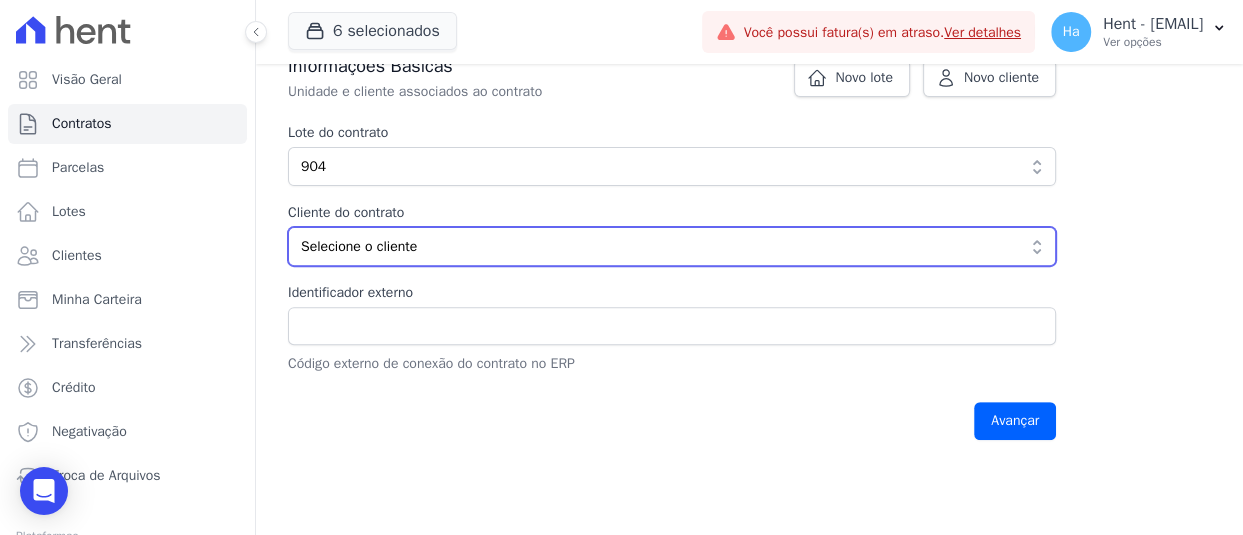 click on "Selecione o cliente" at bounding box center [658, 246] 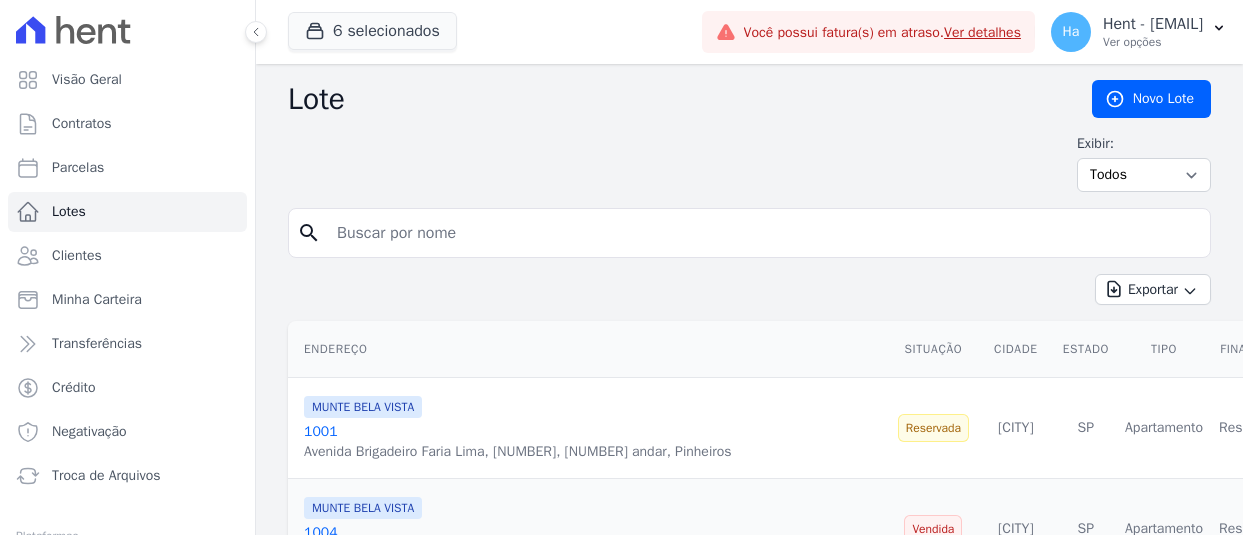 scroll, scrollTop: 0, scrollLeft: 0, axis: both 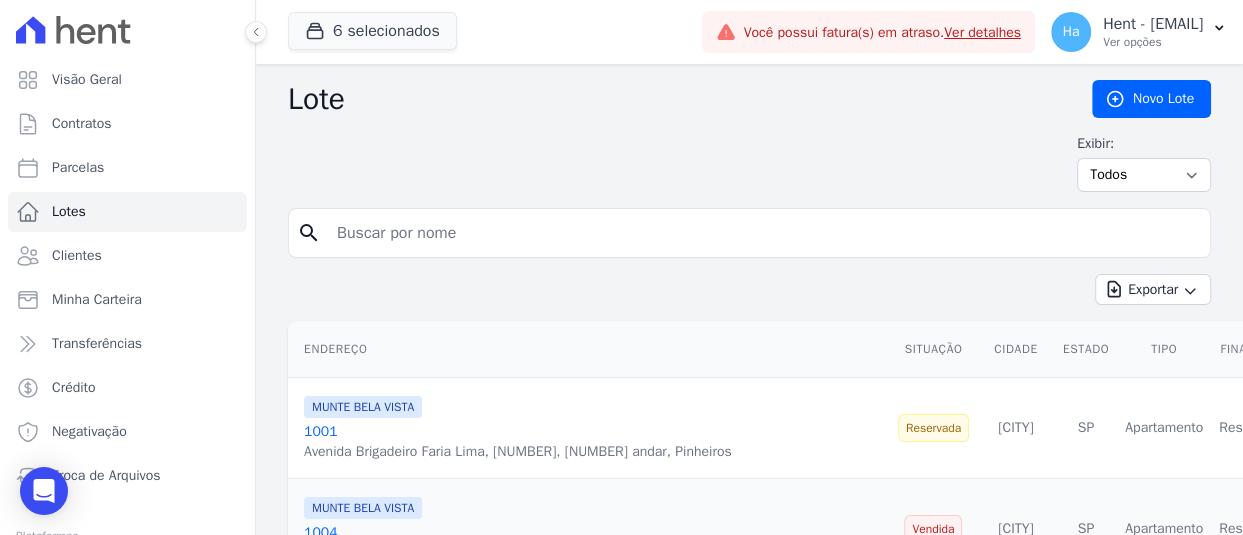 click at bounding box center [763, 233] 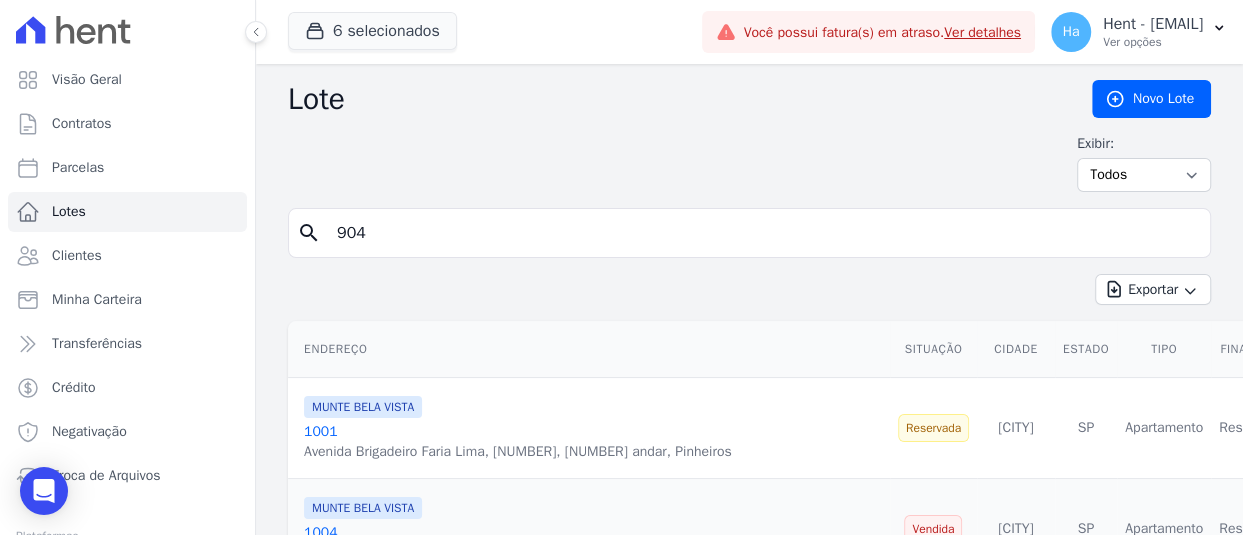 type on "904" 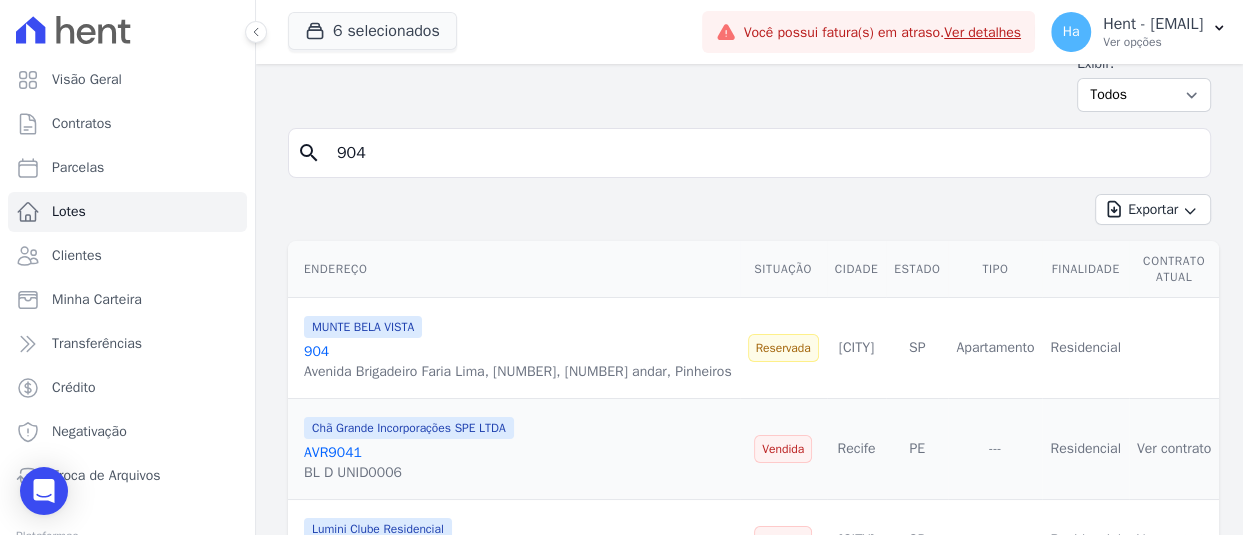 scroll, scrollTop: 200, scrollLeft: 0, axis: vertical 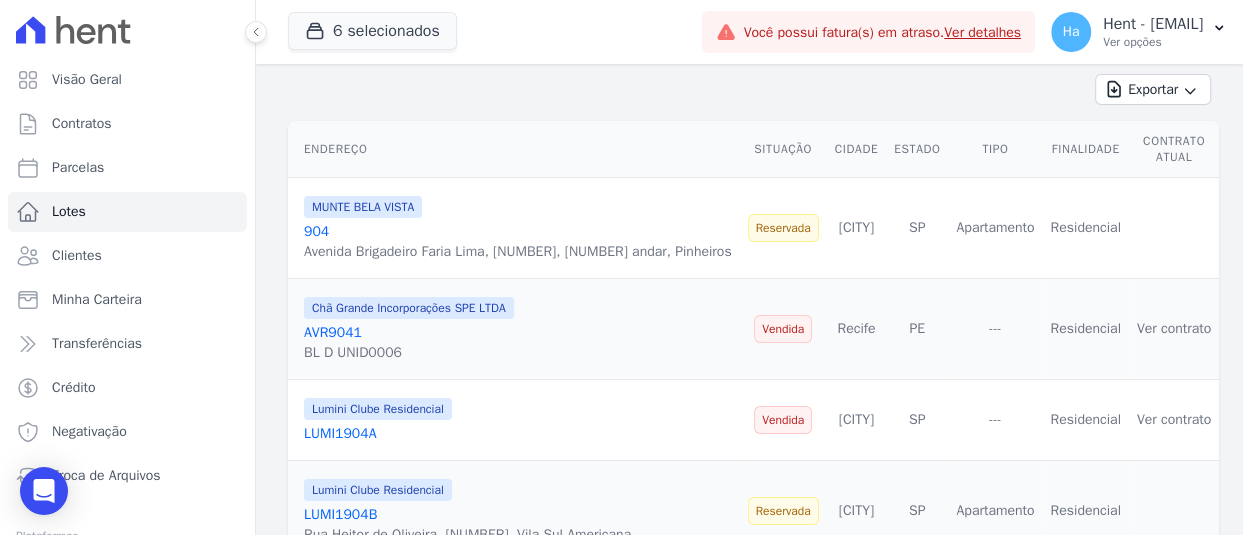 click on "904" at bounding box center (316, 231) 